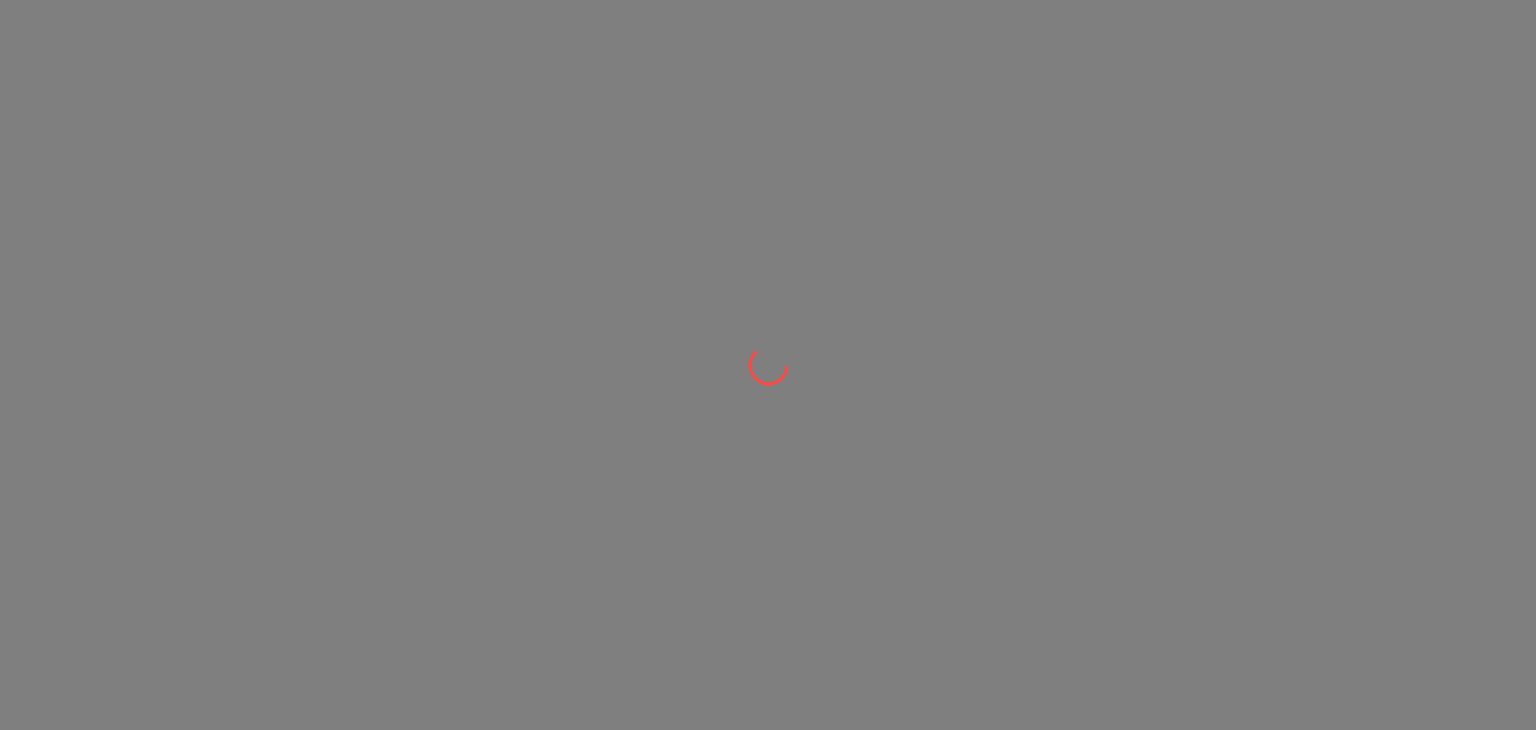 scroll, scrollTop: 0, scrollLeft: 0, axis: both 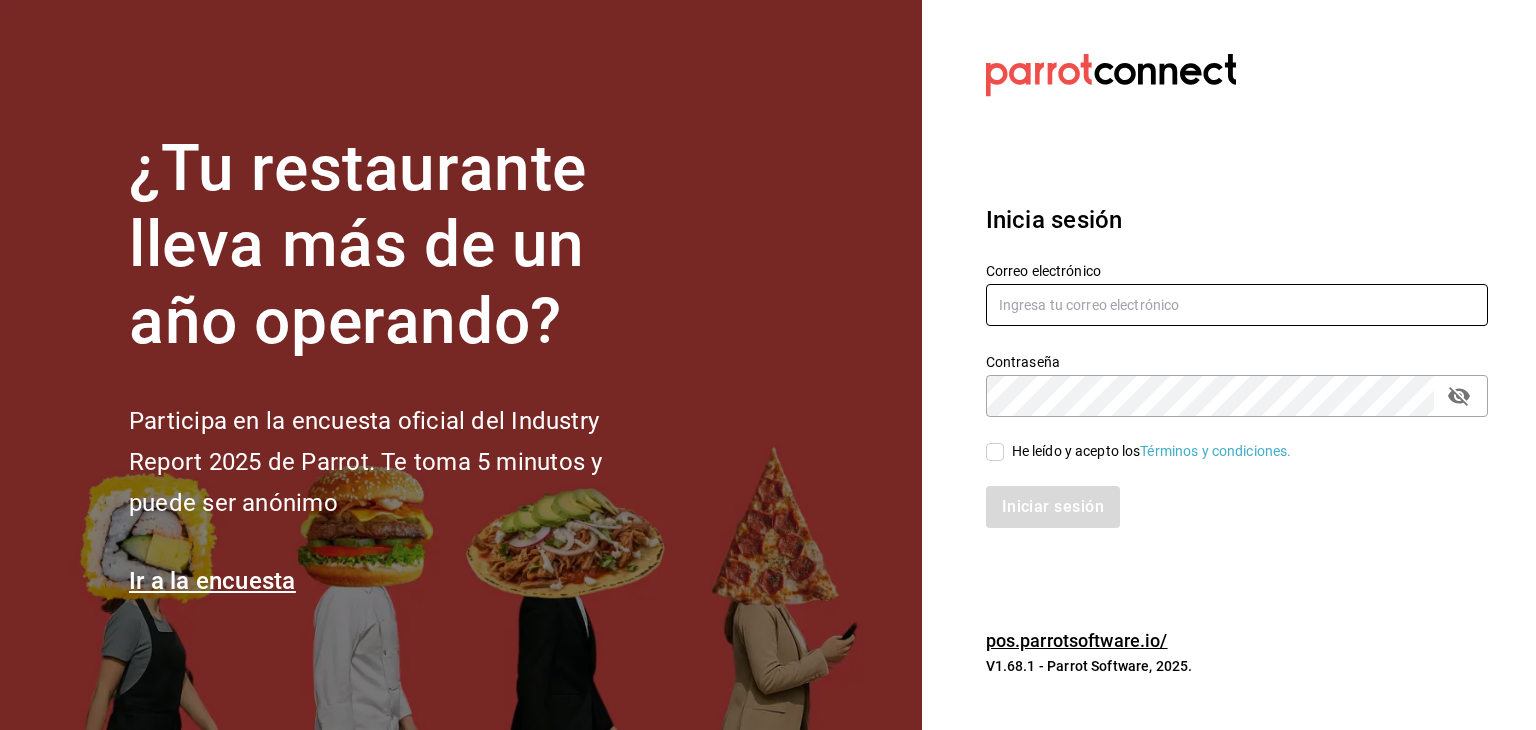 click at bounding box center [1237, 305] 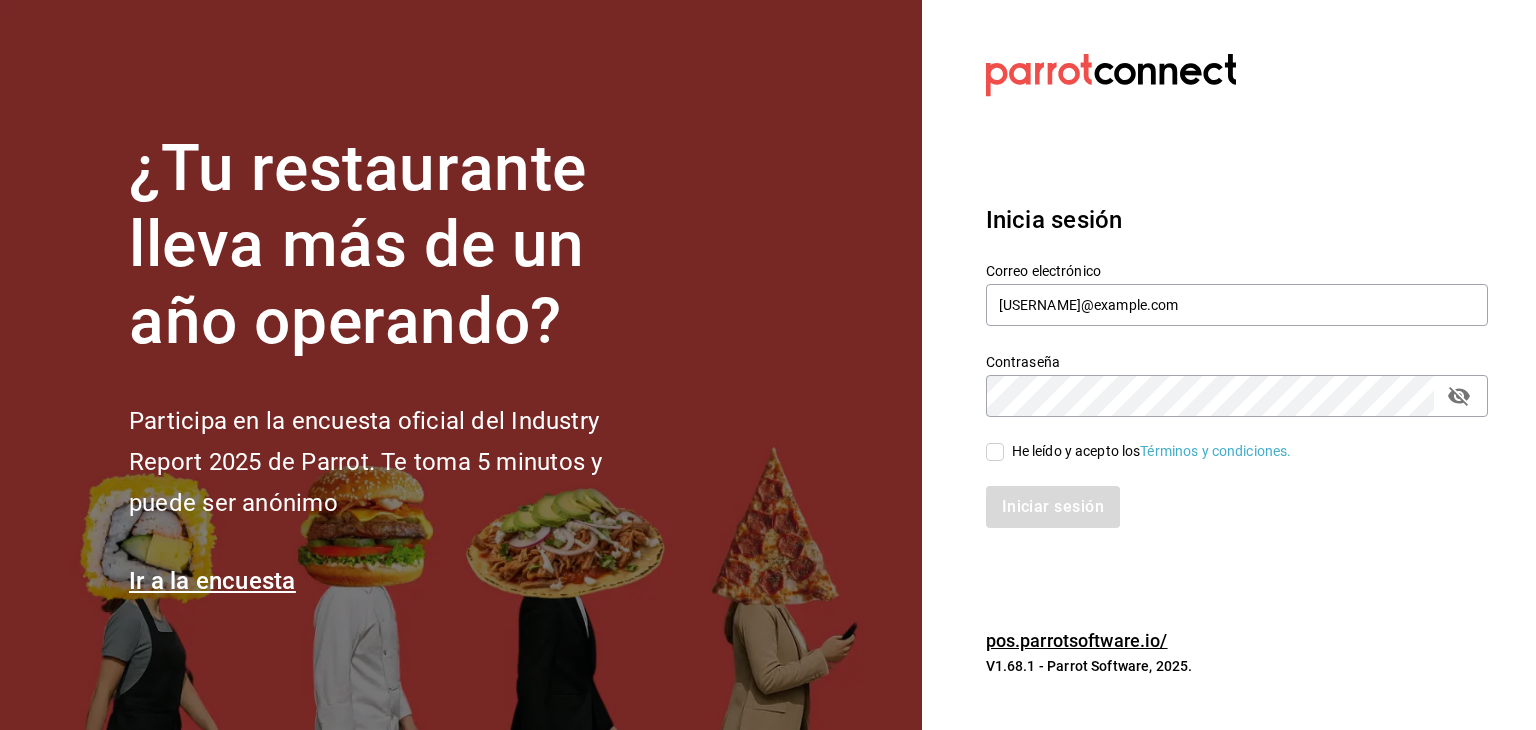 click on "He leído y acepto los  Términos y condiciones." at bounding box center [1148, 451] 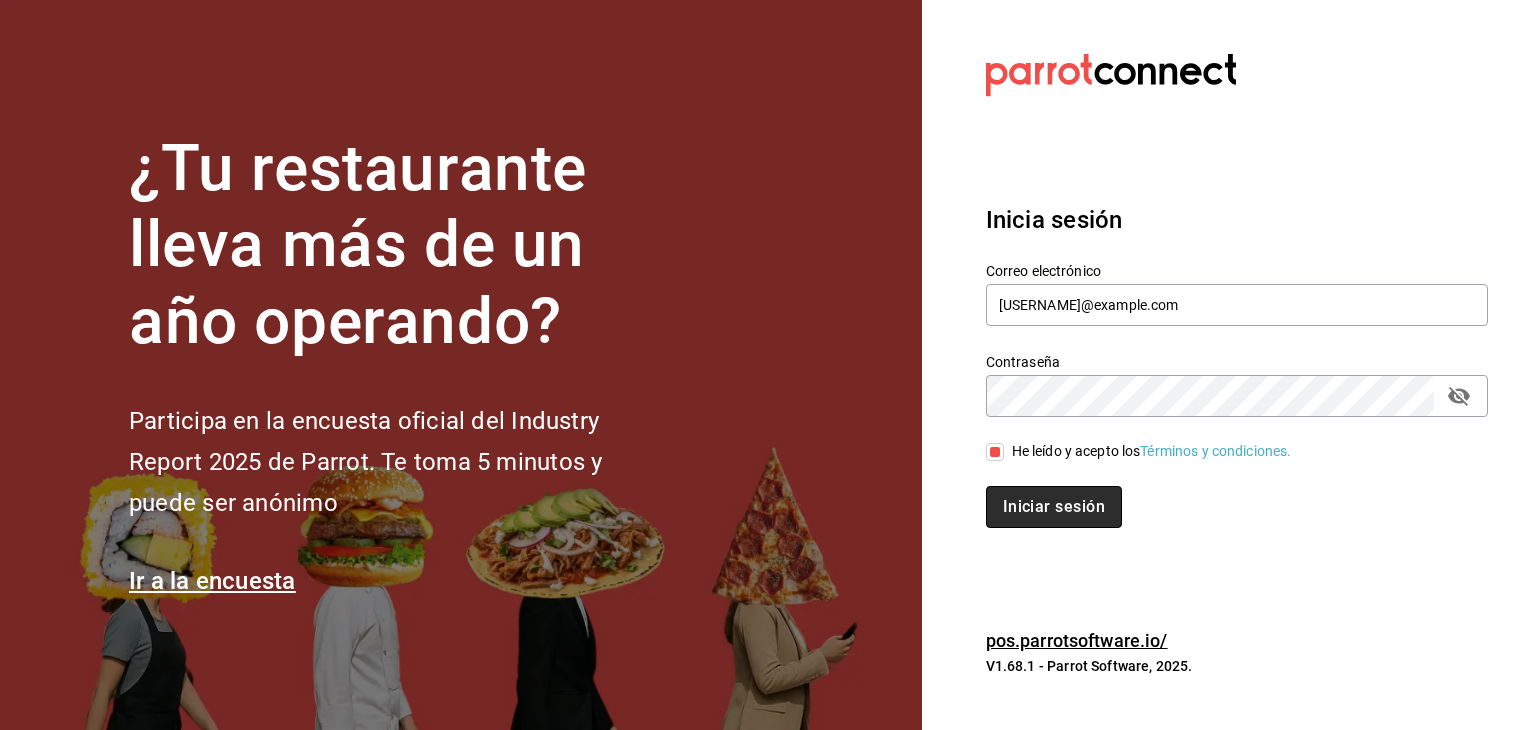 click on "Iniciar sesión" at bounding box center [1054, 507] 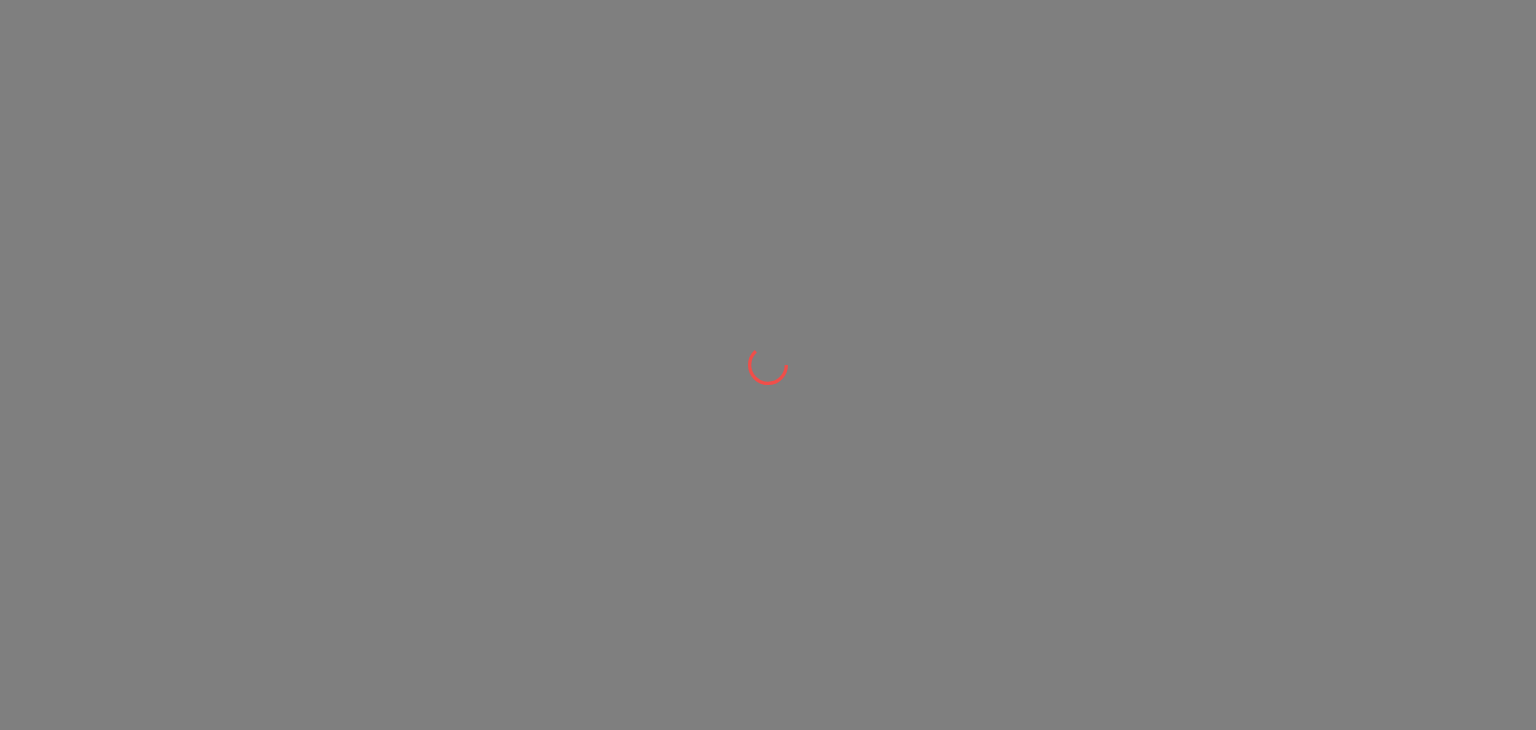 scroll, scrollTop: 0, scrollLeft: 0, axis: both 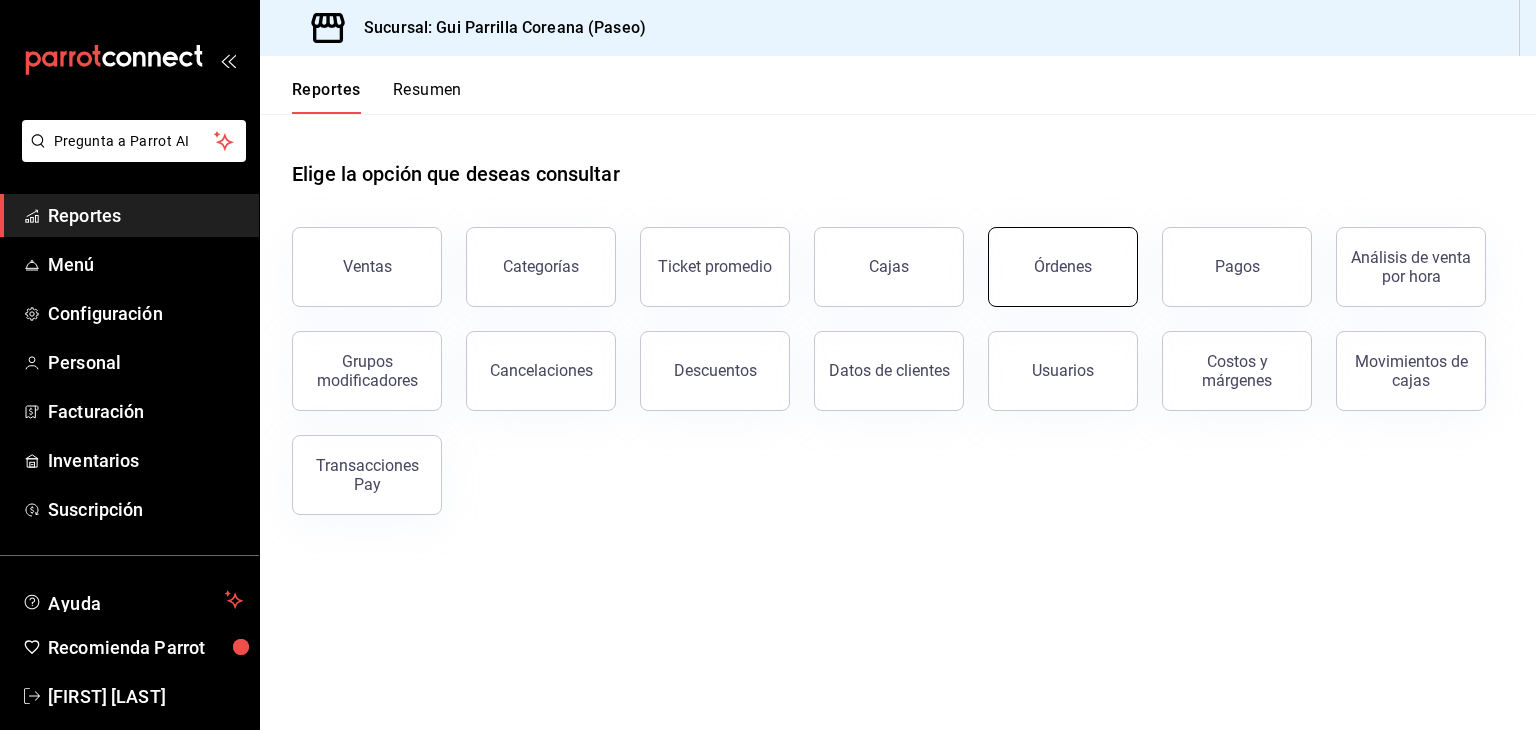 click on "Órdenes" at bounding box center [1063, 267] 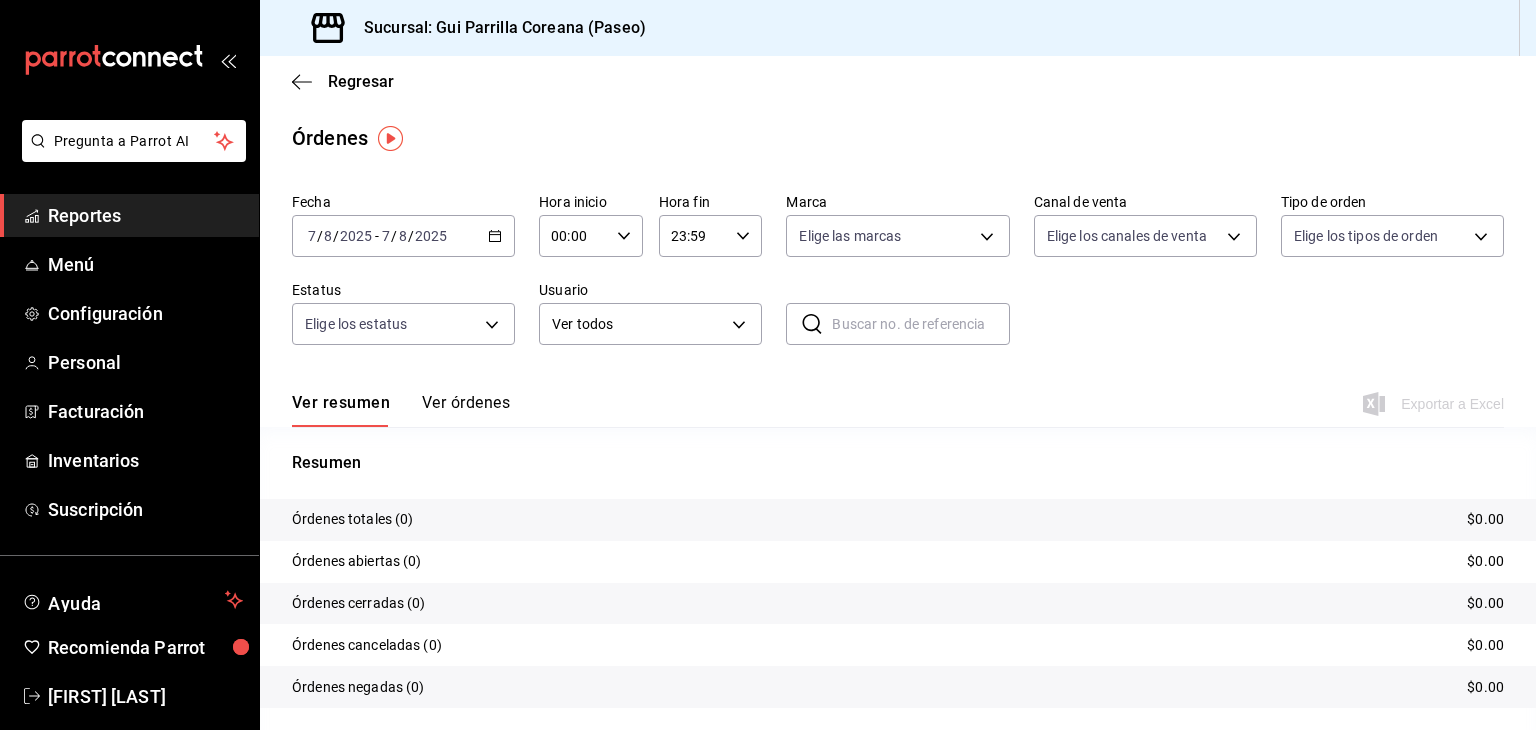 click on "Reportes" at bounding box center [145, 215] 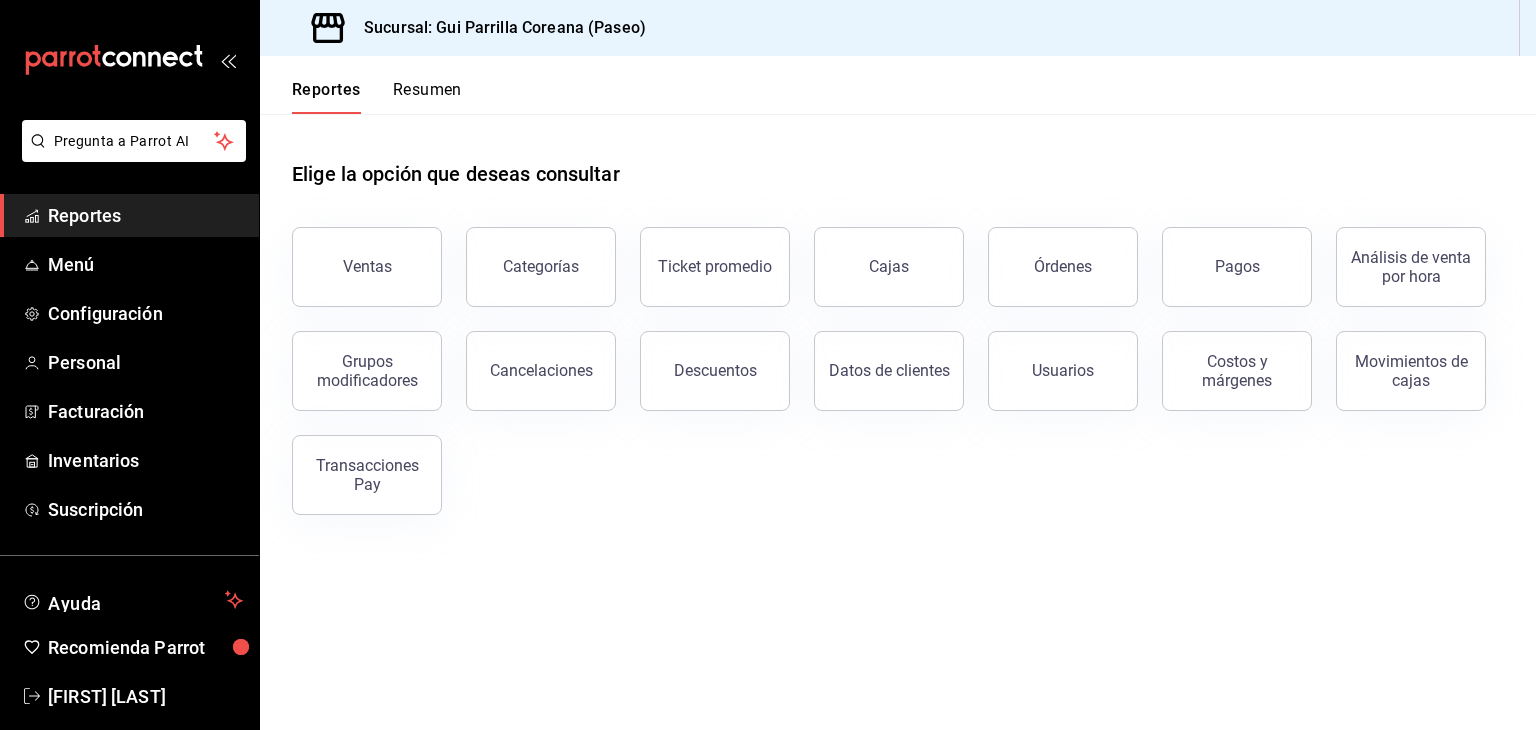 click on "Categorías" at bounding box center [541, 267] 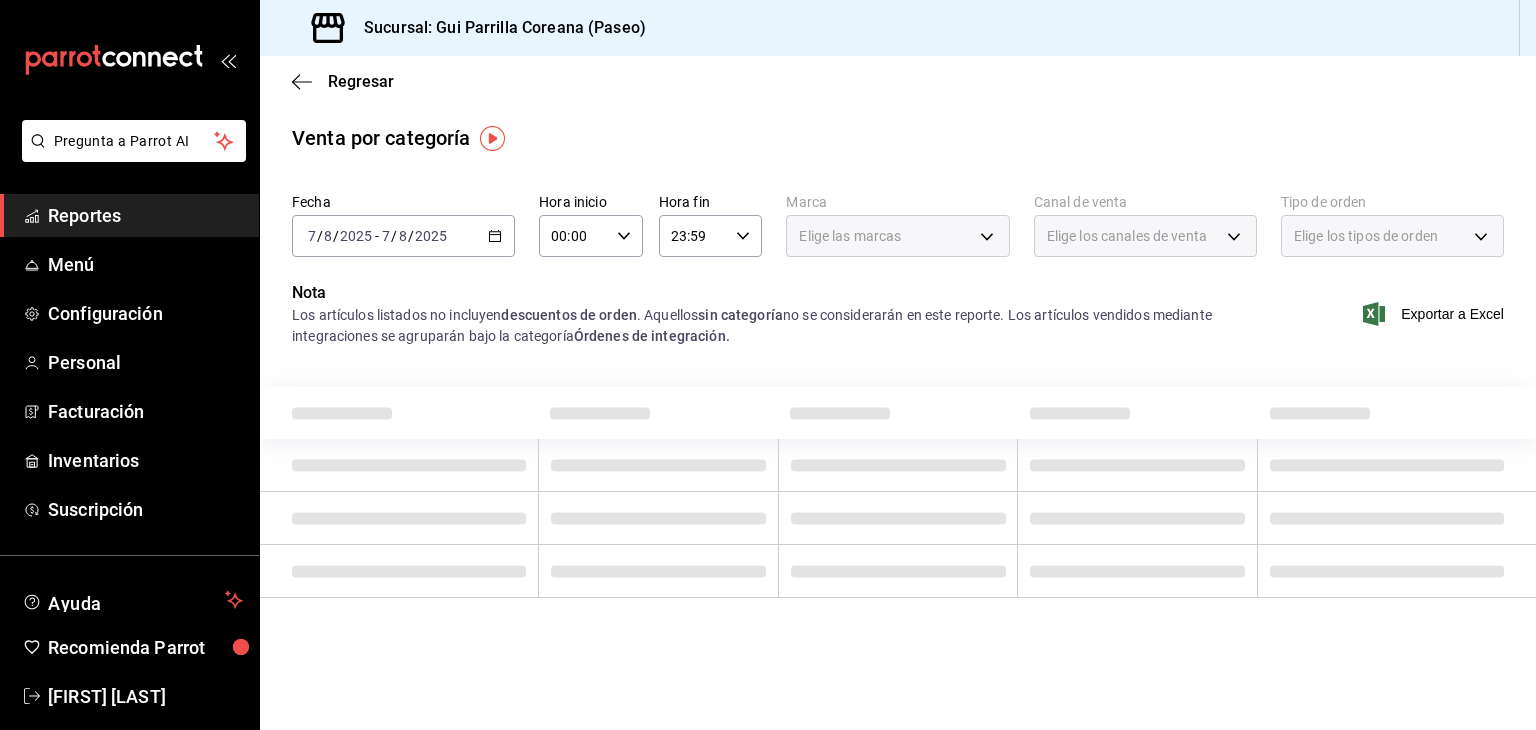 click 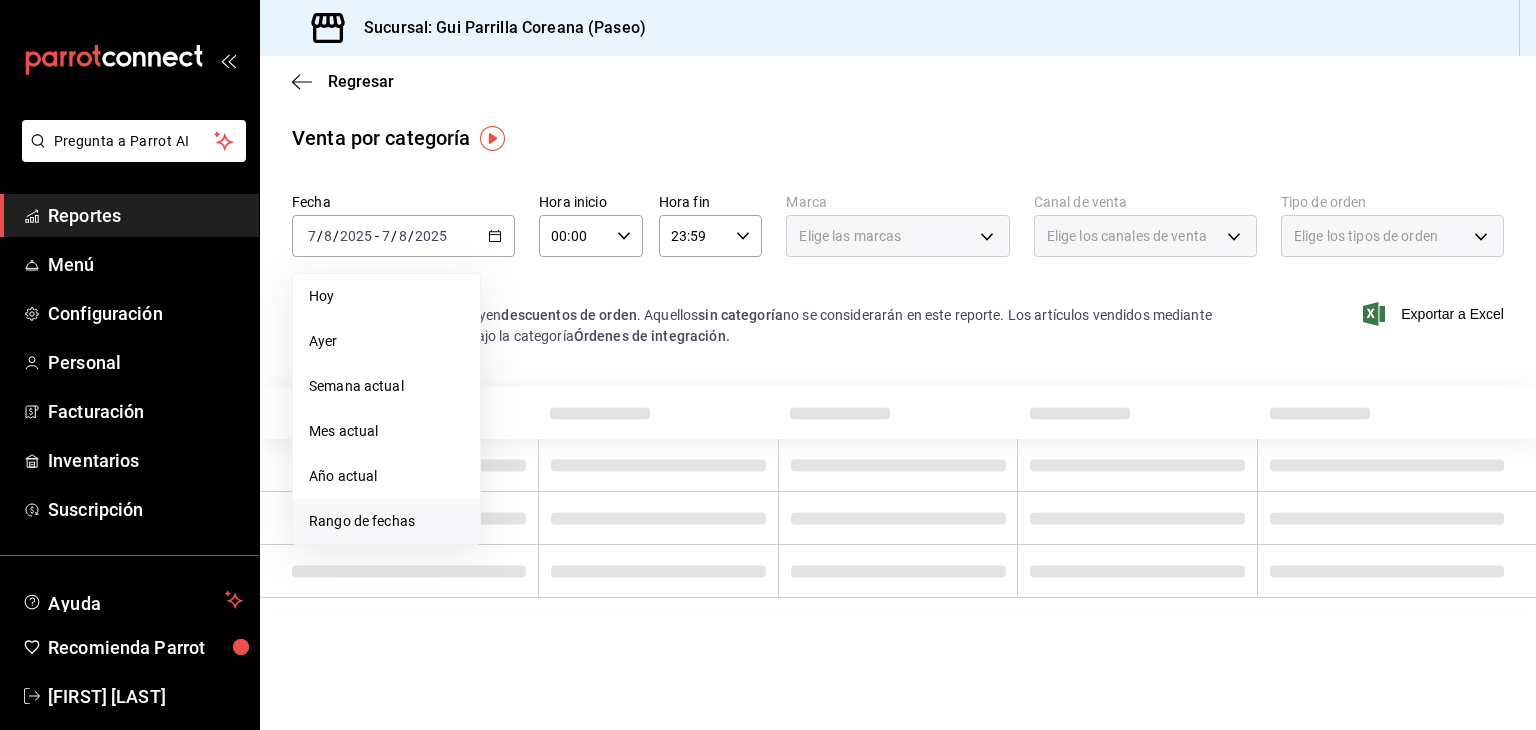 click on "Rango de fechas" at bounding box center (386, 521) 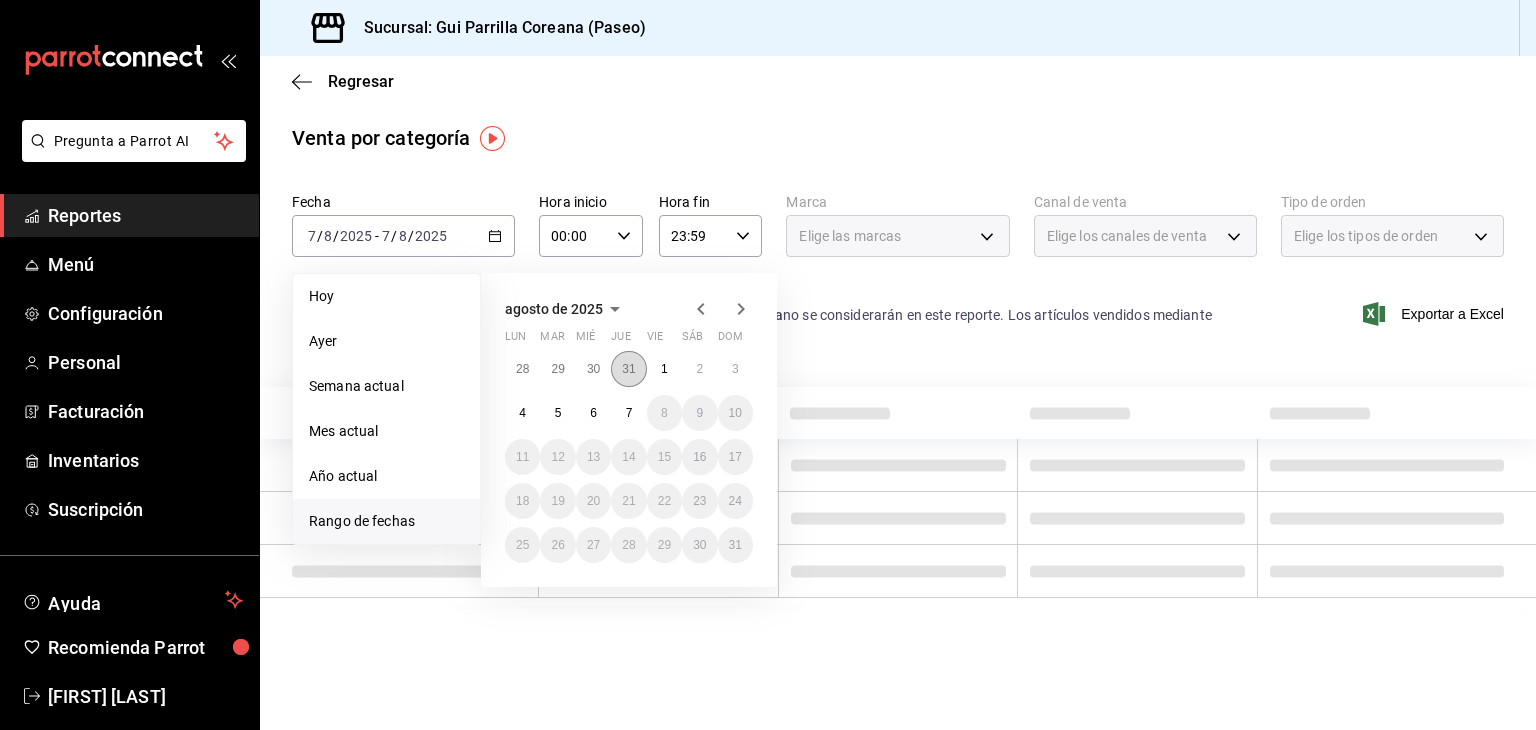 click on "31" at bounding box center (628, 369) 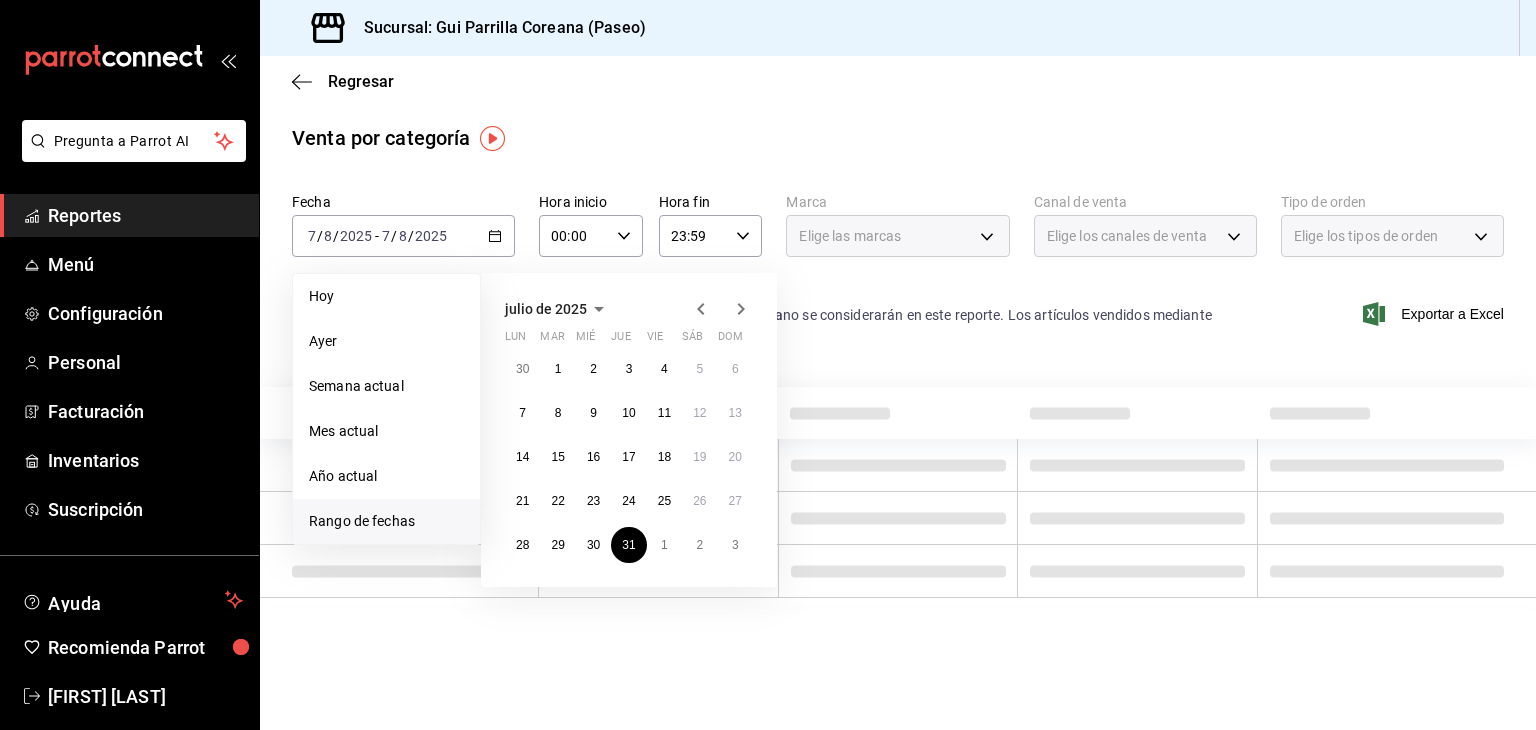 click 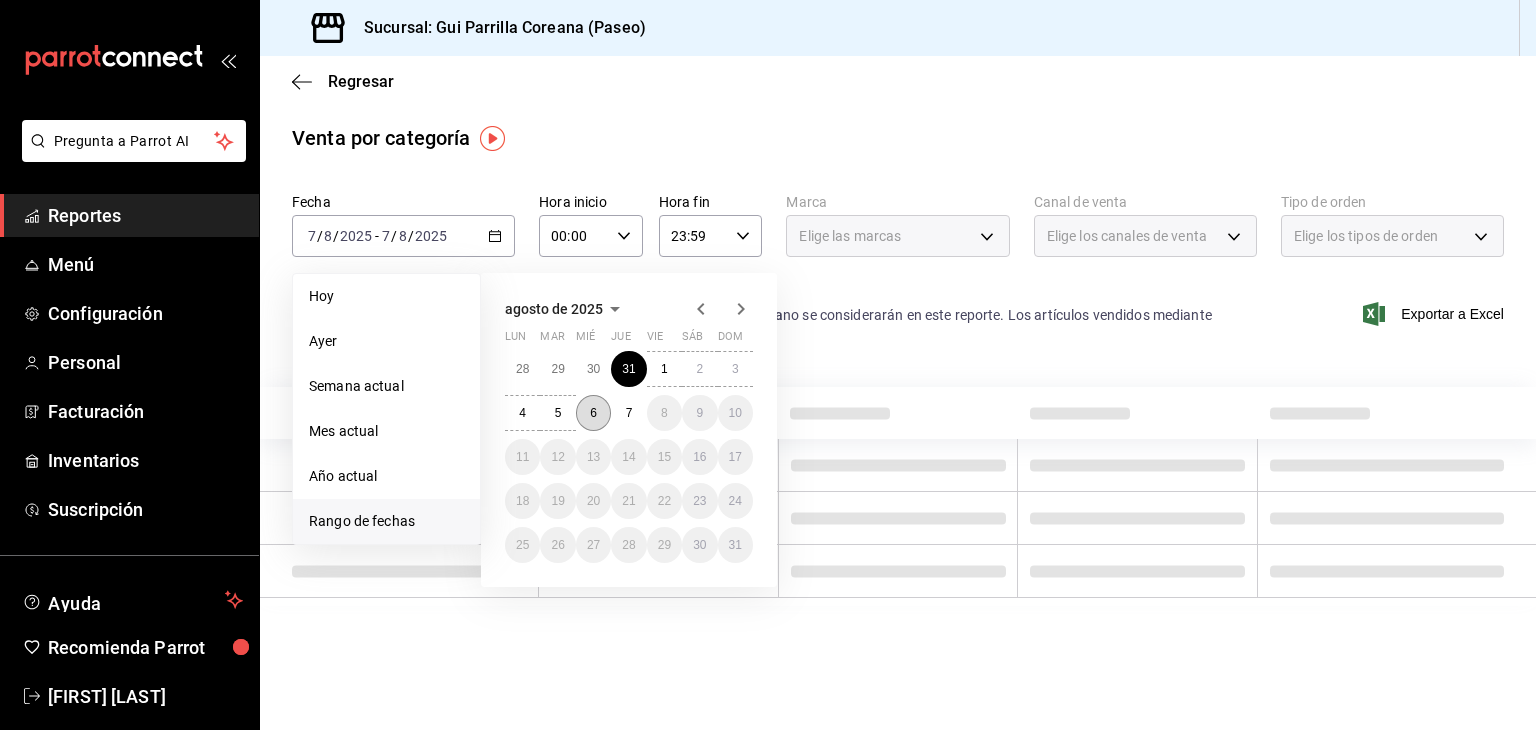 click on "6" at bounding box center (593, 413) 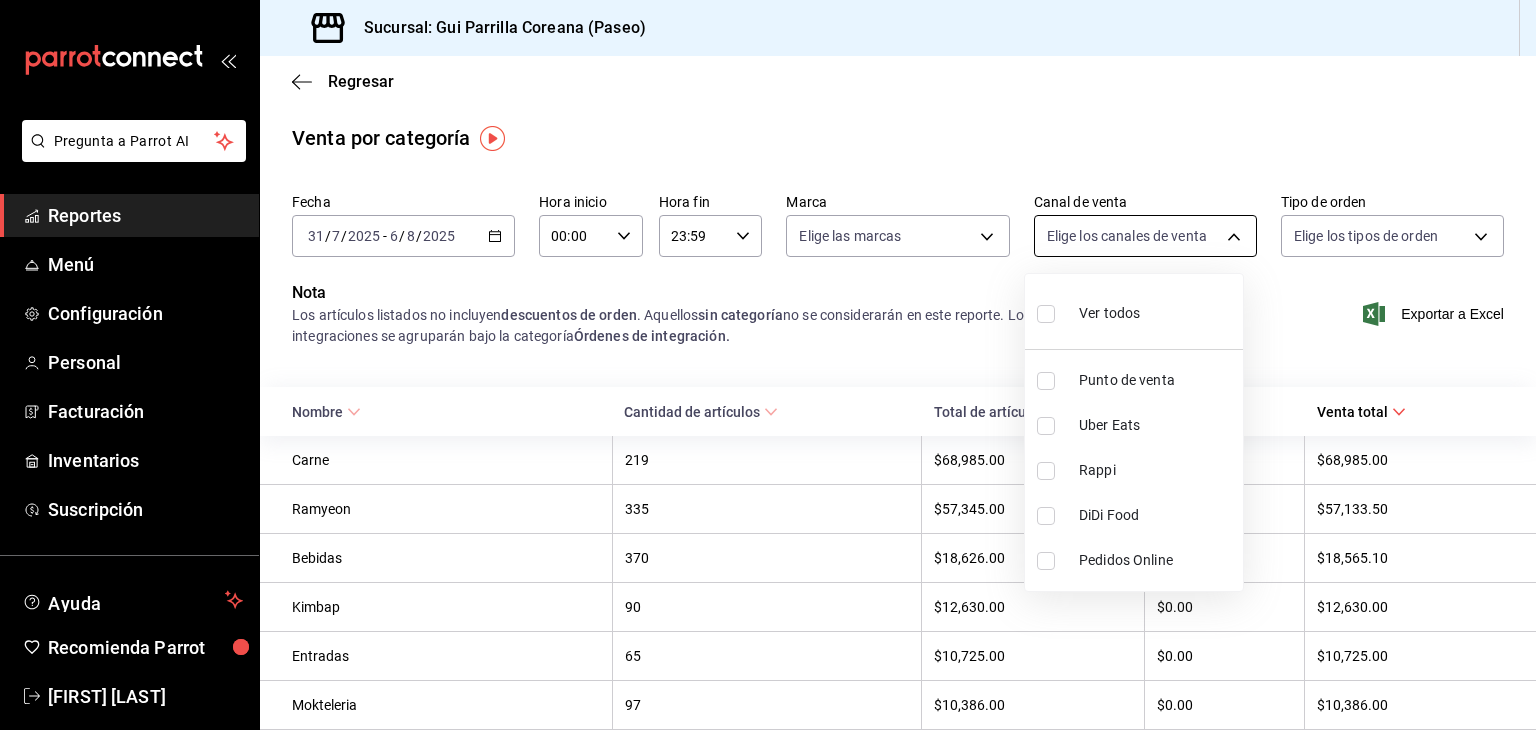 click on "Pregunta a Parrot AI Reportes   Menú   Configuración   Personal   Facturación   Inventarios   Suscripción   Ayuda Recomienda Parrot   [FIRST] [LAST]   Sugerir nueva función   Sucursal: Gui Parrilla Coreana (Paseo) Regresar Venta por categoría Fecha 2025-07-31 31 / 7 / 2025 - 2025-08-06 6 / 8 / 2025 Hora inicio 00:00 Hora inicio Hora fin 23:59 Hora fin Marca Elige las marcas Canal de venta Elige los canales de venta Tipo de orden Elige los tipos de orden Nota Los artículos listados no incluyen  descuentos de orden . Aquellos  sin categoría  no se considerarán en este reporte. Los artículos vendidos mediante integraciones se agruparán bajo la categoría  Órdenes de integración. Exportar a Excel Nombre Cantidad de artículos Total de artículo Descuento Venta total Carne 219 $68,985.00 $0.00 $68,985.00 Ramyeon 335 $57,345.00 $211.50 $57,133.50 Bebidas 370 $18,626.00 $60.90 $18,565.10 Kimbap 90 $12,630.00 $0.00 $12,630.00 Entradas 65 $10,725.00 $0.00 $10,725.00 Mokteleria 97 $10,386.00 $0.00 58 48" at bounding box center [768, 365] 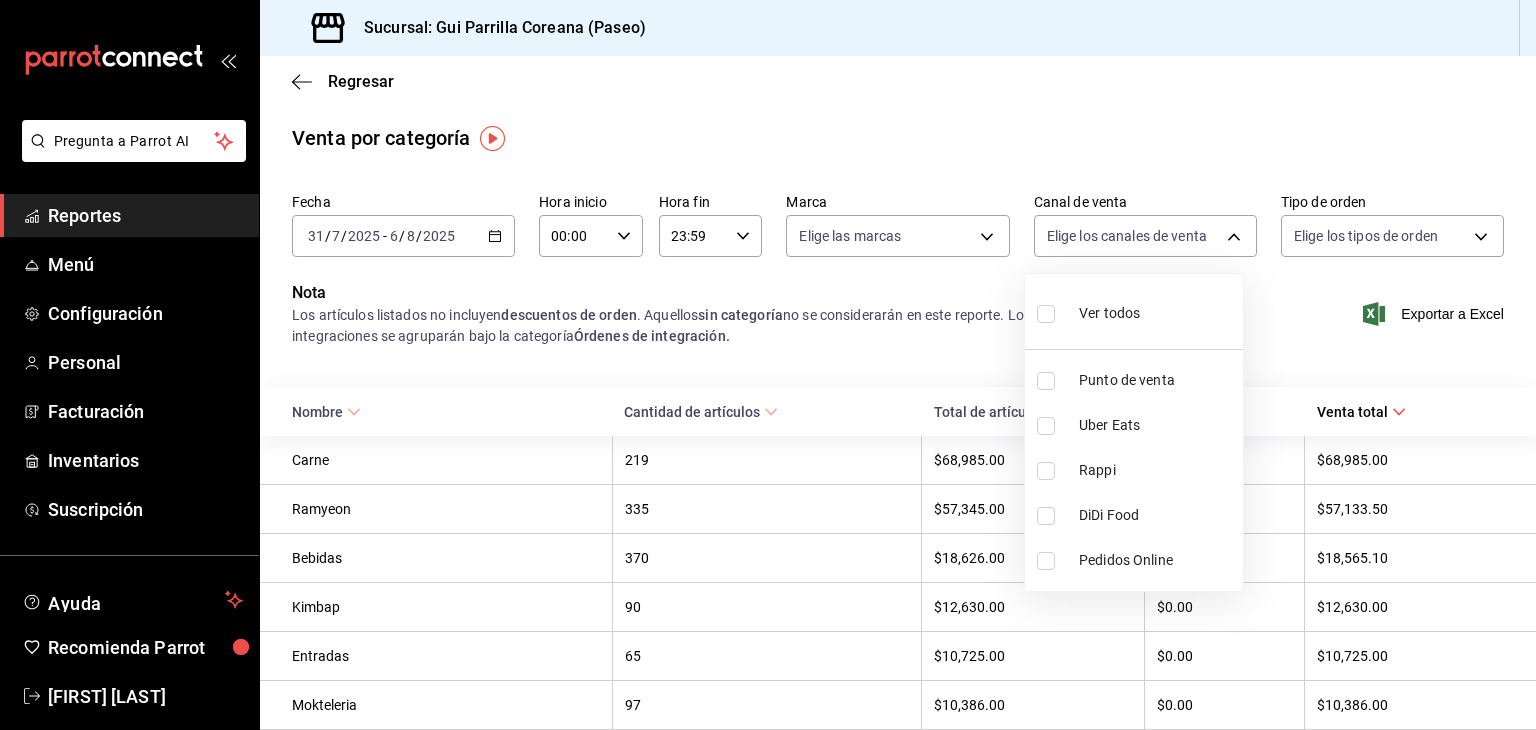 click at bounding box center (1046, 381) 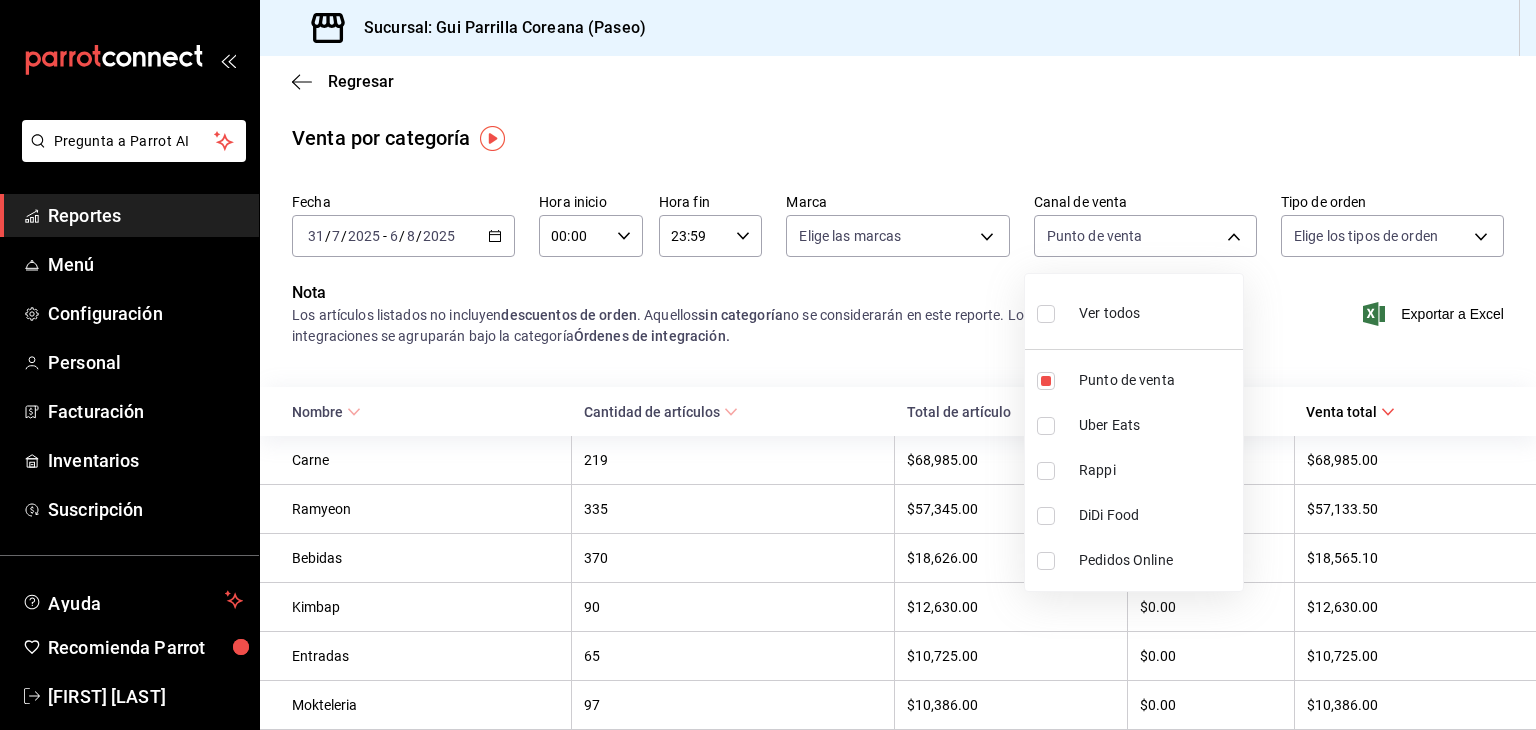 click at bounding box center (768, 365) 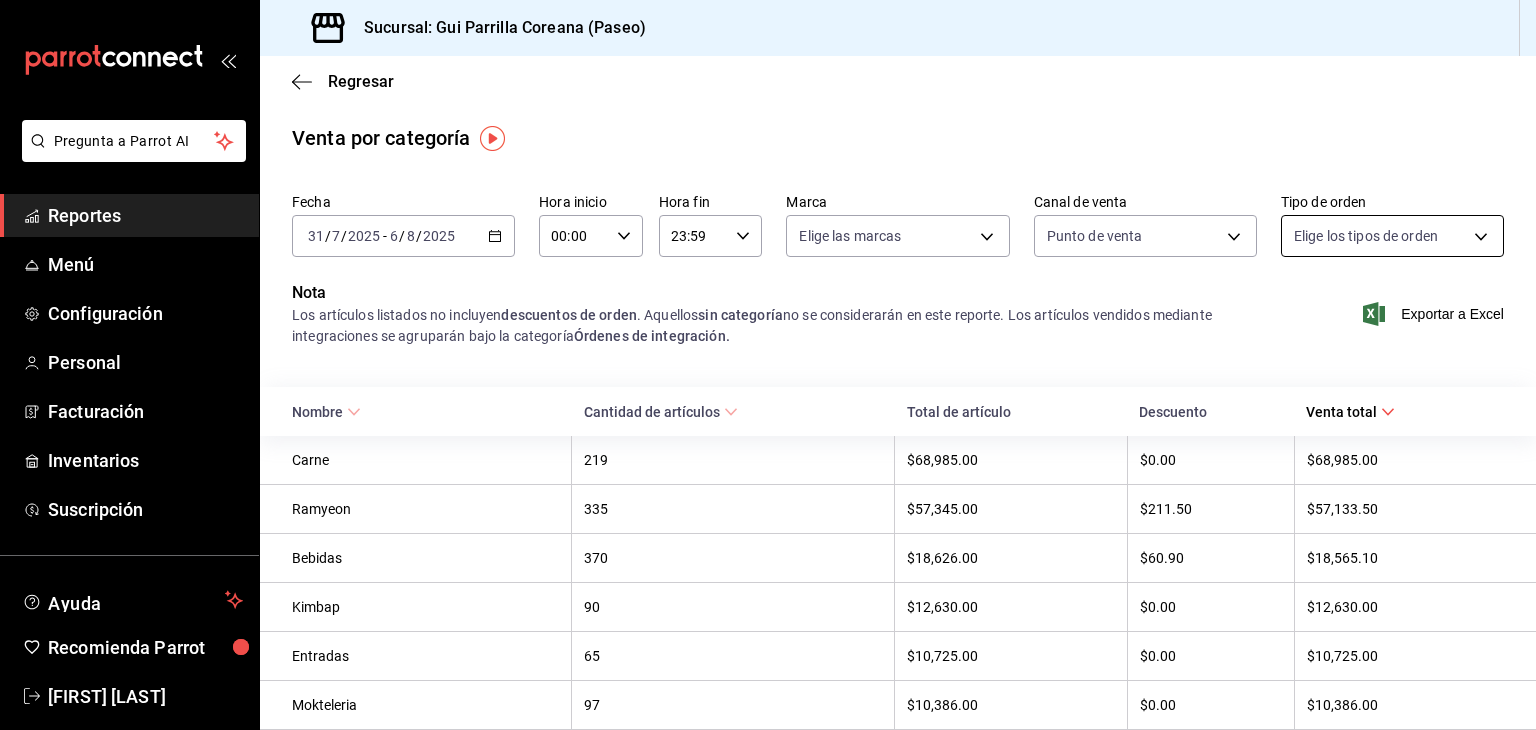 click on "Pregunta a Parrot AI Reportes   Menú   Configuración   Personal   Facturación   Inventarios   Suscripción   Ayuda Recomienda Parrot   [FIRST] [LAST]   Sugerir nueva función   Sucursal: Gui Parrilla Coreana (Paseo) Regresar Venta por categoría Fecha 2025-07-31 31 / 7 / 2025 - 2025-08-06 6 / 8 / 2025 Hora inicio 00:00 Hora inicio Hora fin 23:59 Hora fin Marca Elige las marcas Canal de venta Punto de venta PARROT Tipo de orden Elige los tipos de orden Nota Los artículos listados no incluyen  descuentos de orden . Aquellos  sin categoría  no se considerarán en este reporte. Los artículos vendidos mediante integraciones se agruparán bajo la categoría  Órdenes de integración. Exportar a Excel Nombre Cantidad de artículos Total de artículo Descuento Venta total Carne 219 $68,985.00 $0.00 $68,985.00 Ramyeon 335 $57,345.00 $211.50 $57,133.50 Bebidas 370 $18,626.00 $60.90 $18,565.10 Kimbap 90 $12,630.00 $0.00 $12,630.00 Entradas 65 $10,725.00 $0.00 $10,725.00 Mokteleria 97 $10,386.00 $0.00 $10,386.00" at bounding box center [768, 365] 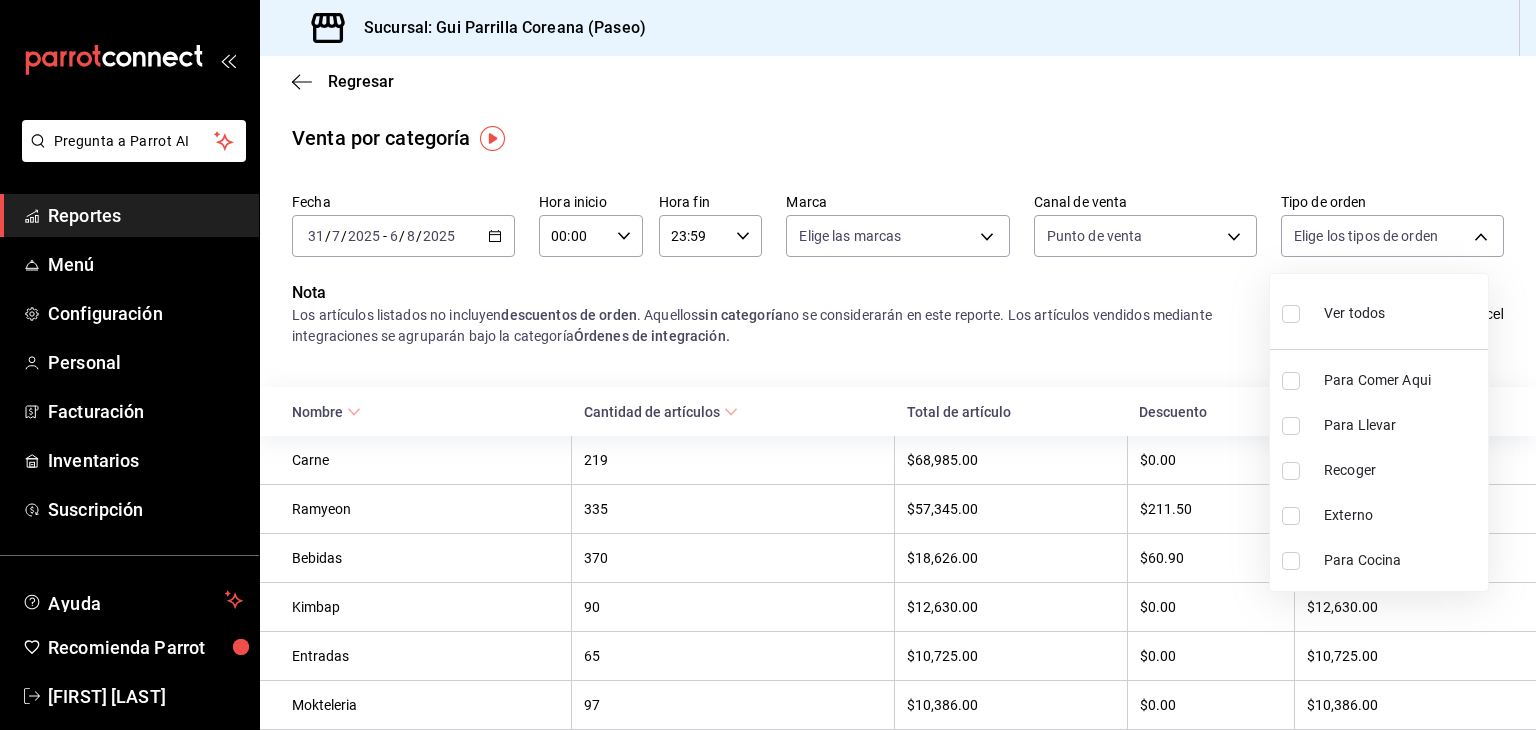 click on "Para Comer Aqui" at bounding box center (1379, 380) 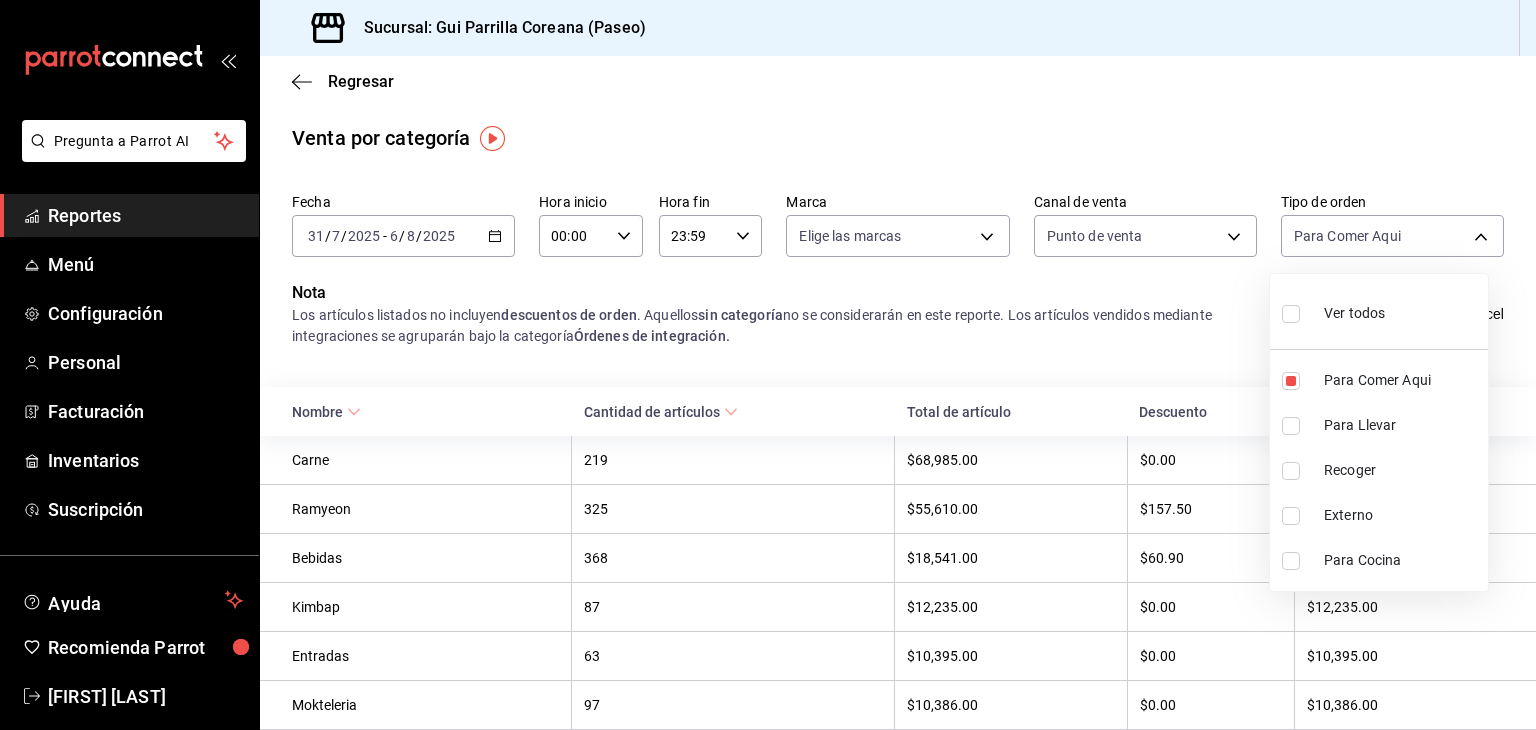 click at bounding box center [768, 365] 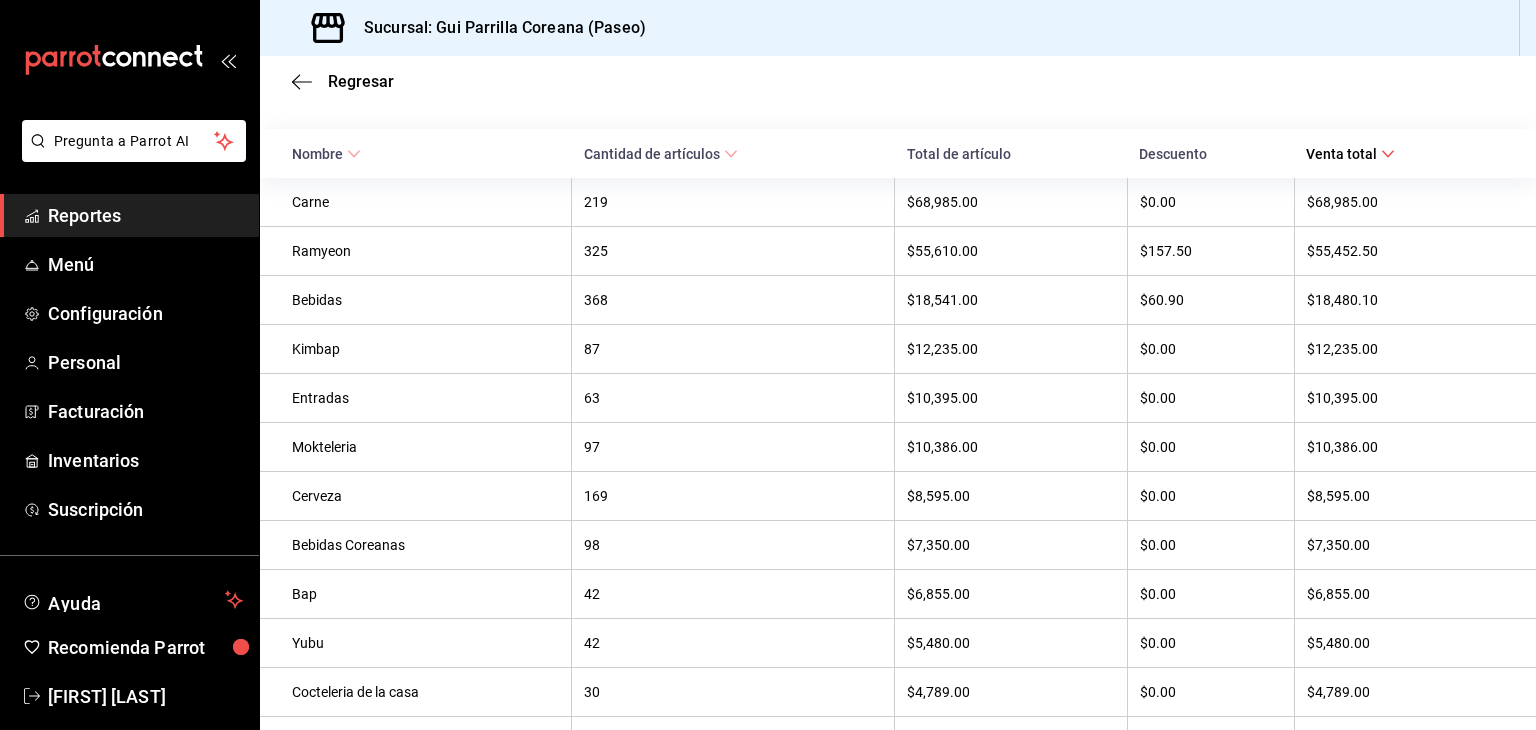 scroll, scrollTop: 0, scrollLeft: 0, axis: both 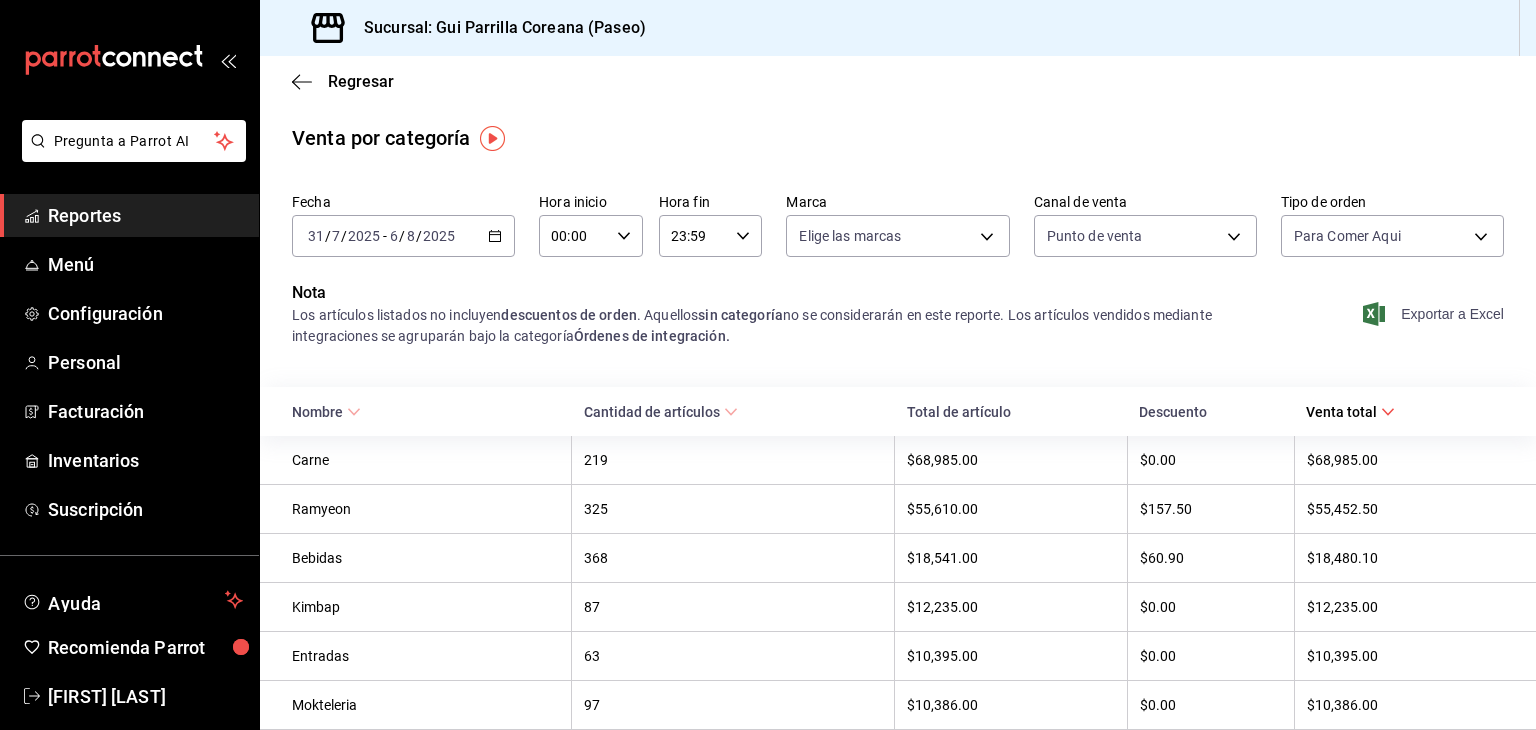 click on "Exportar a Excel" at bounding box center (1435, 314) 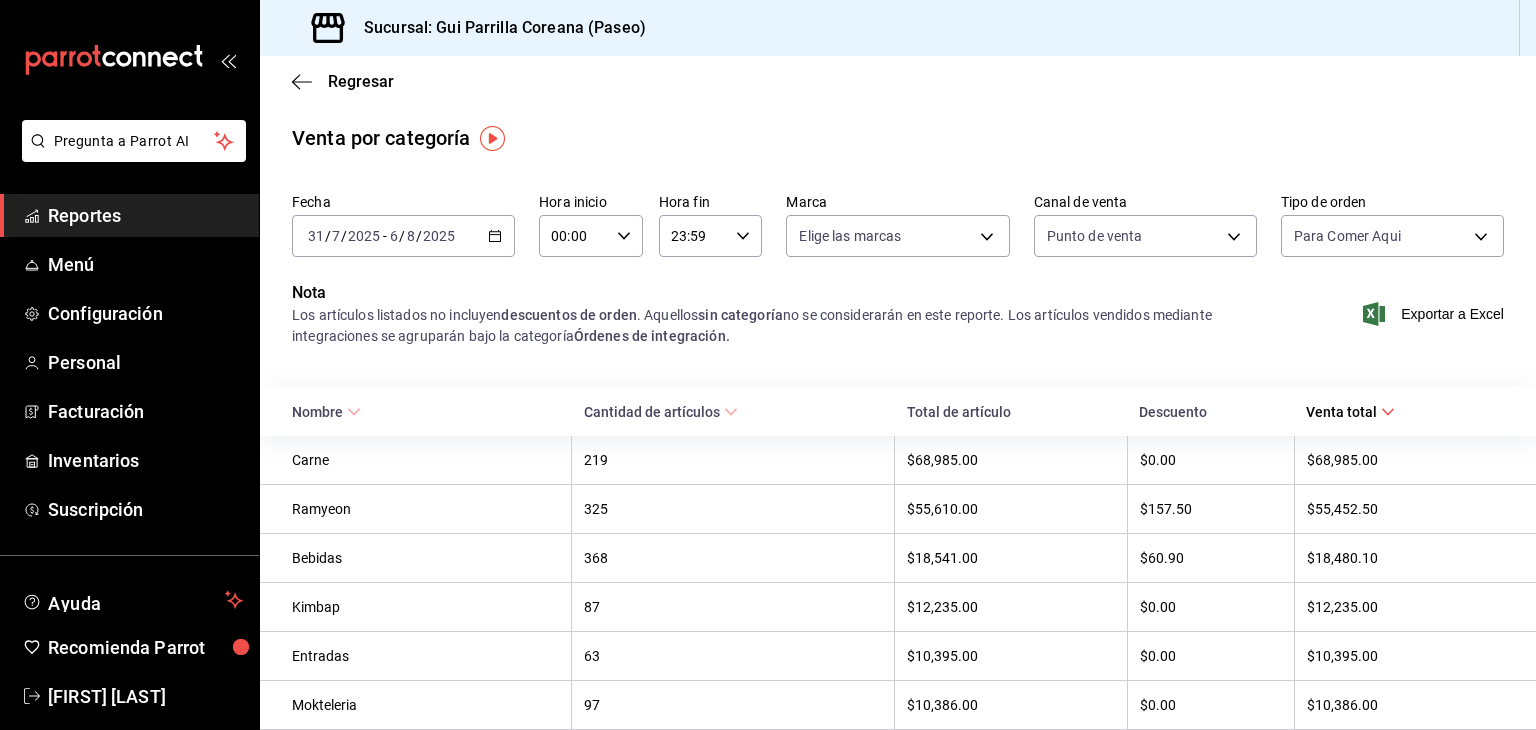 click on "Reportes" at bounding box center [145, 215] 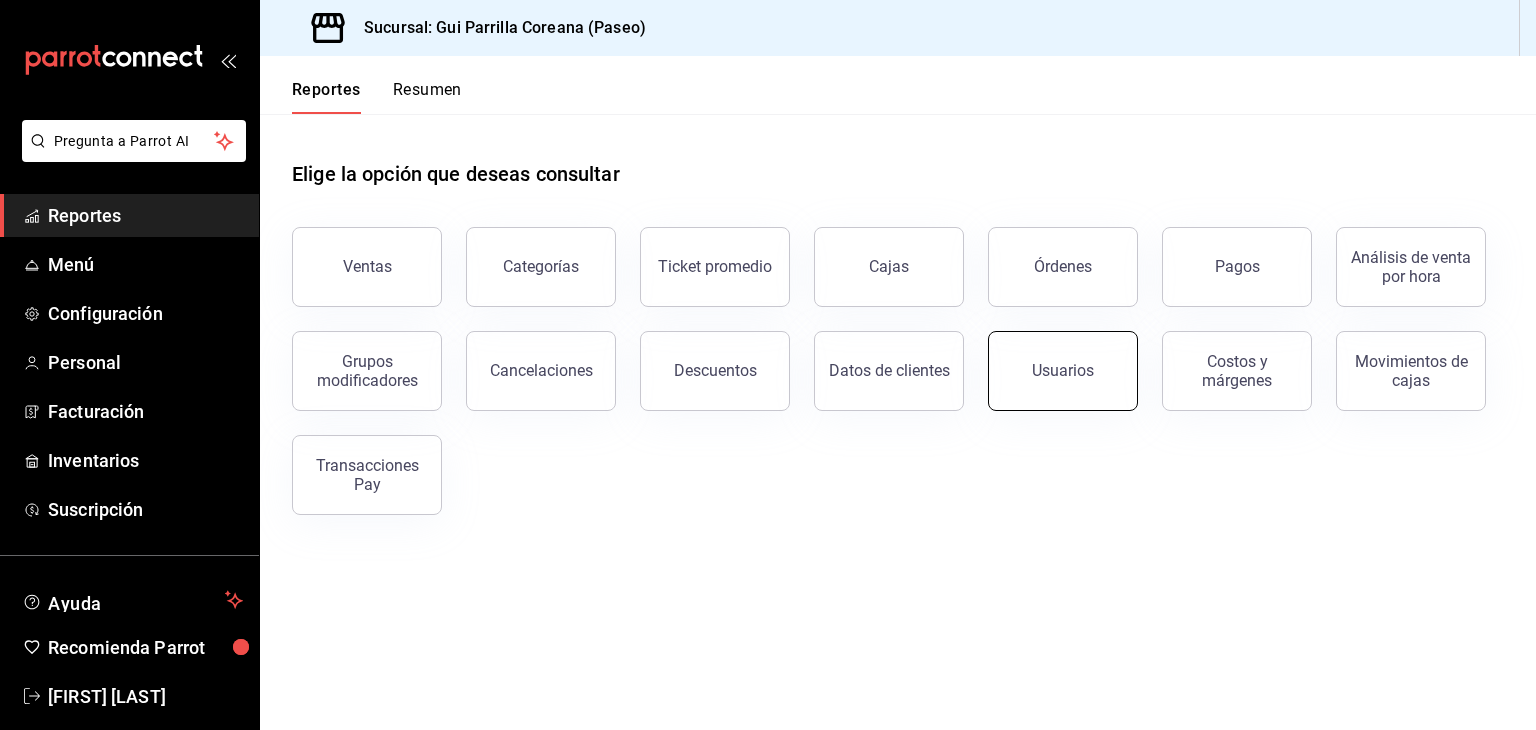 click on "Usuarios" at bounding box center [1063, 371] 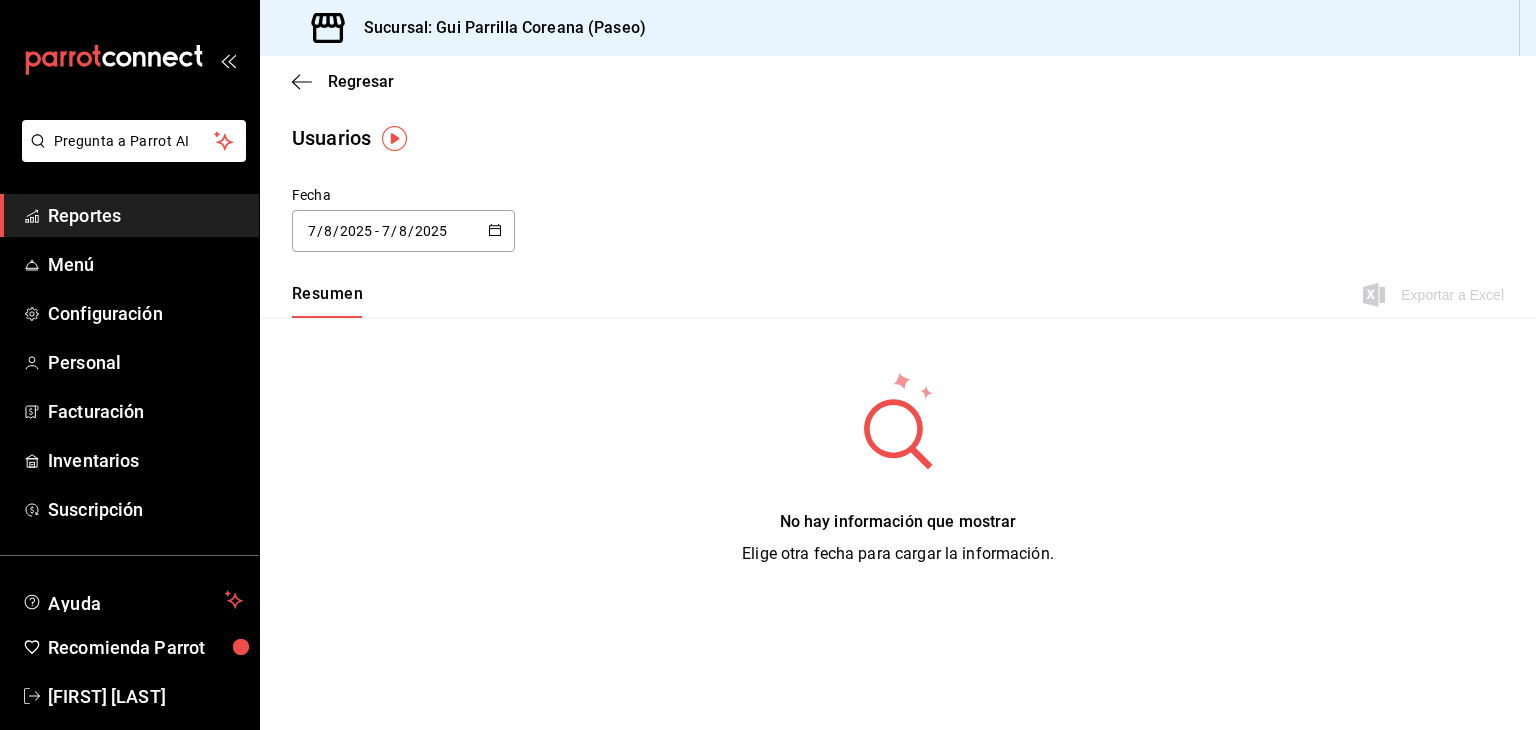 click 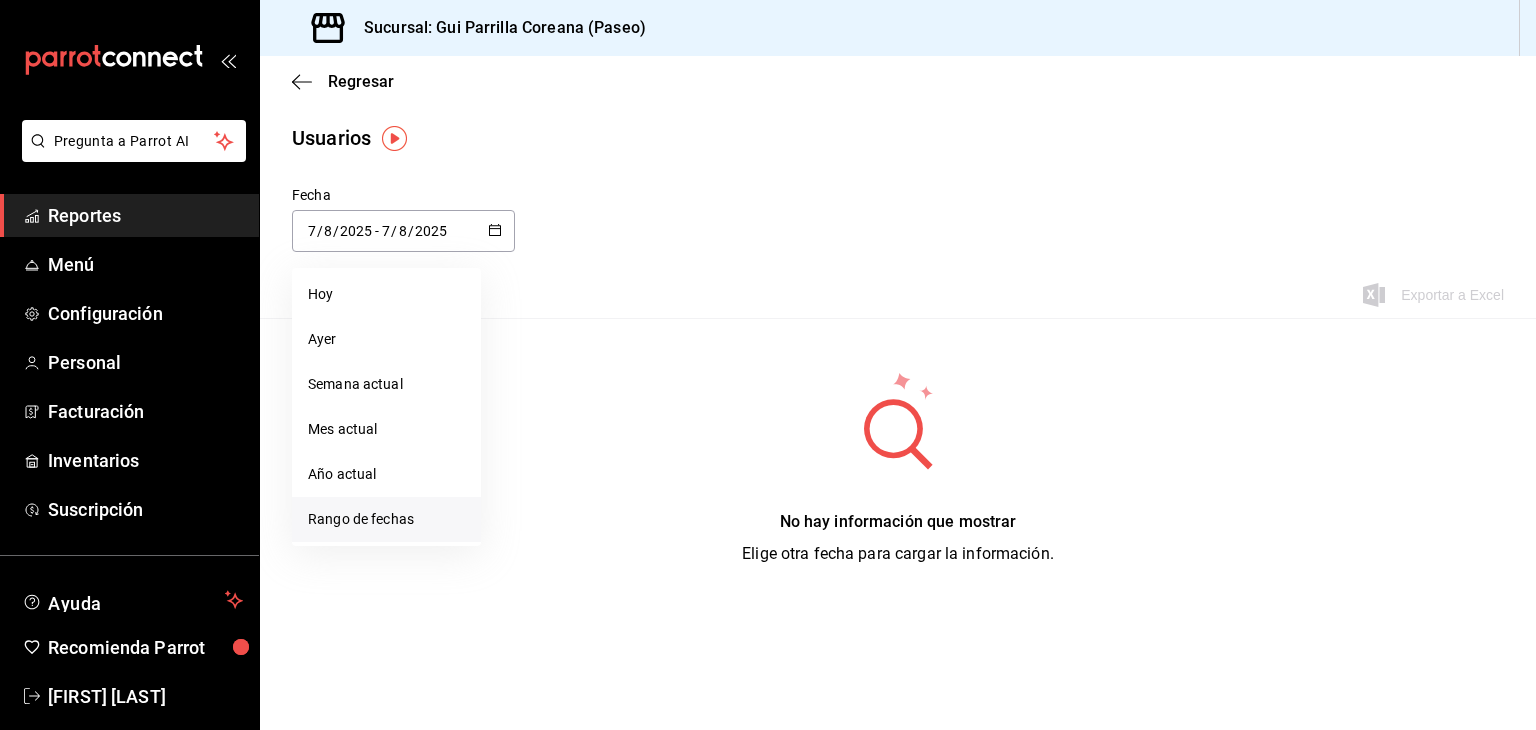 click on "Rango de fechas" at bounding box center [386, 519] 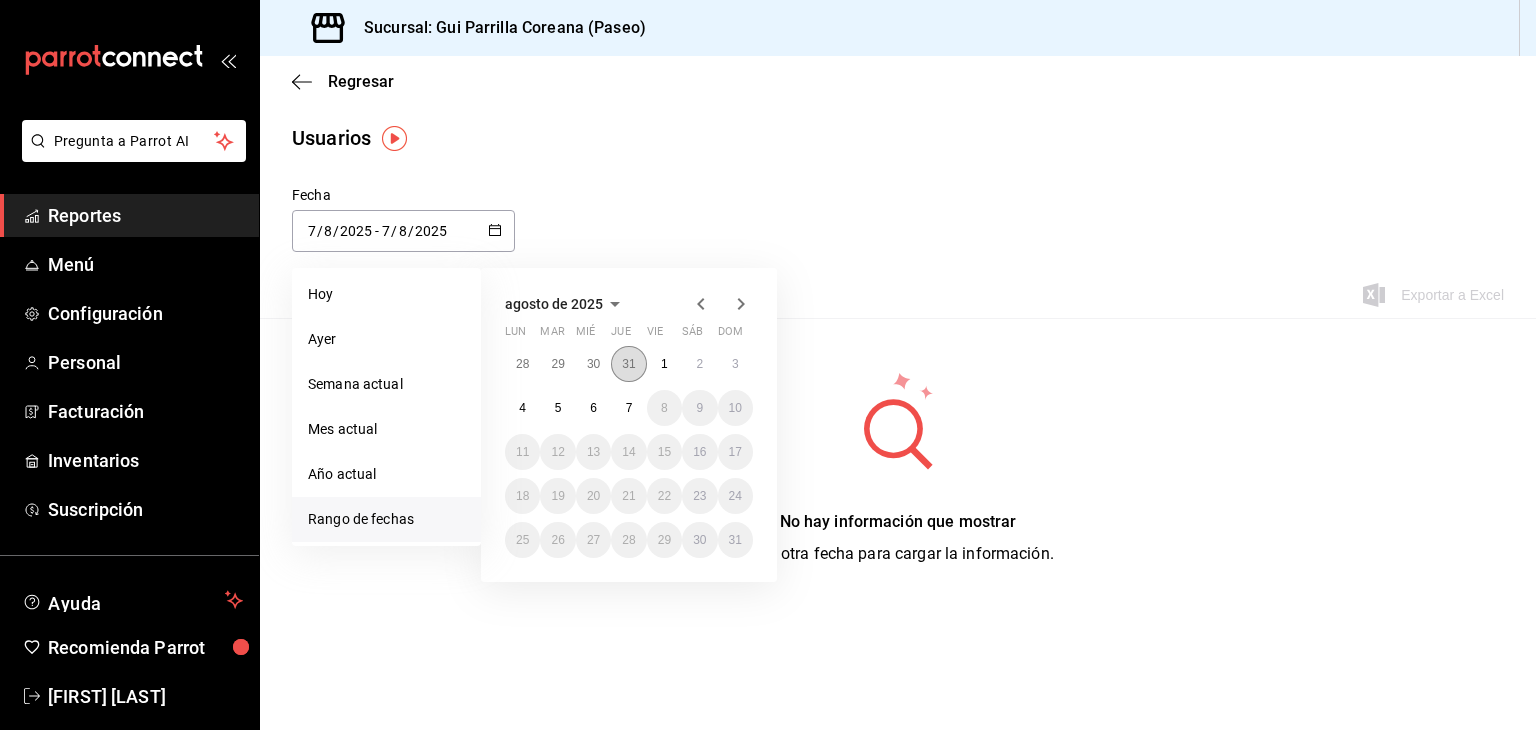 click on "31" at bounding box center (628, 364) 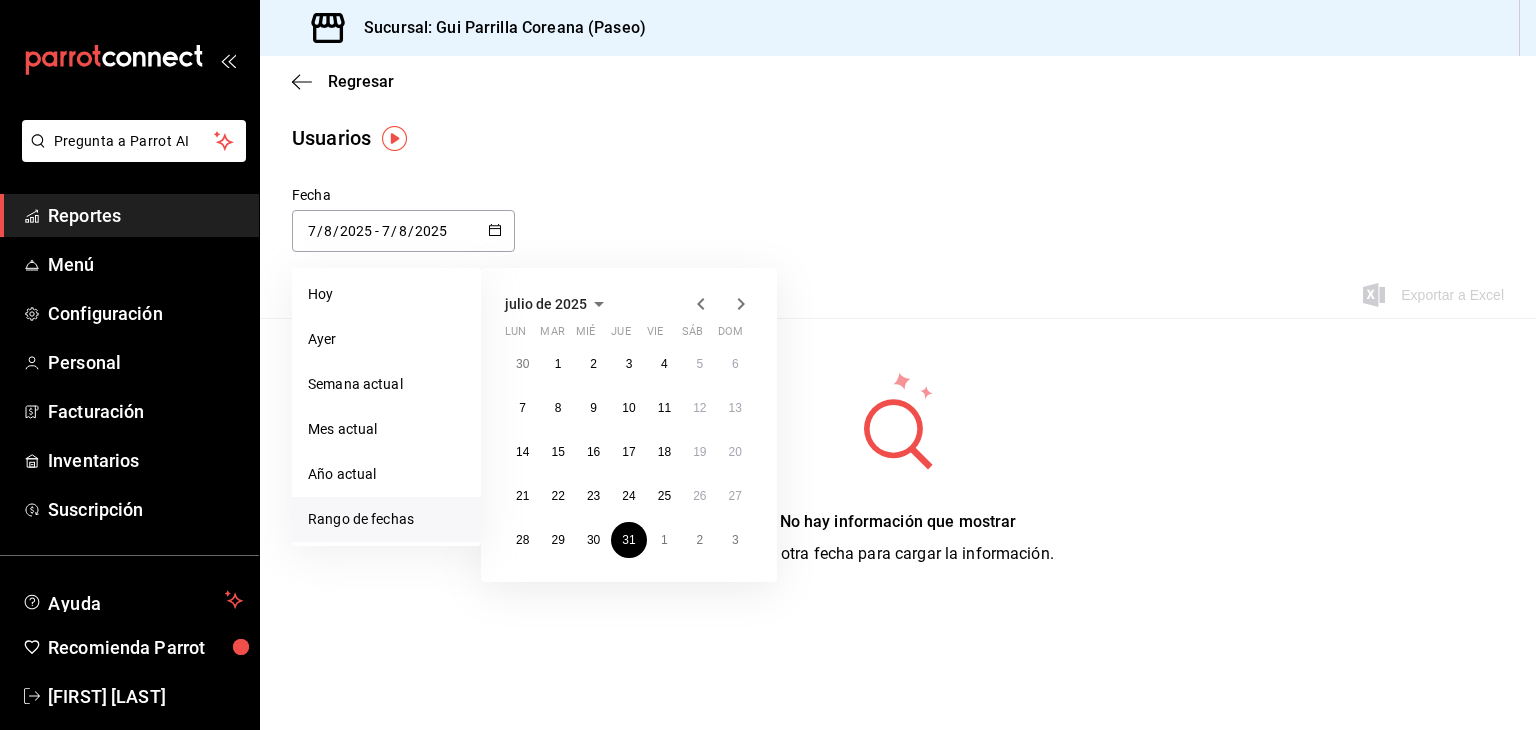click 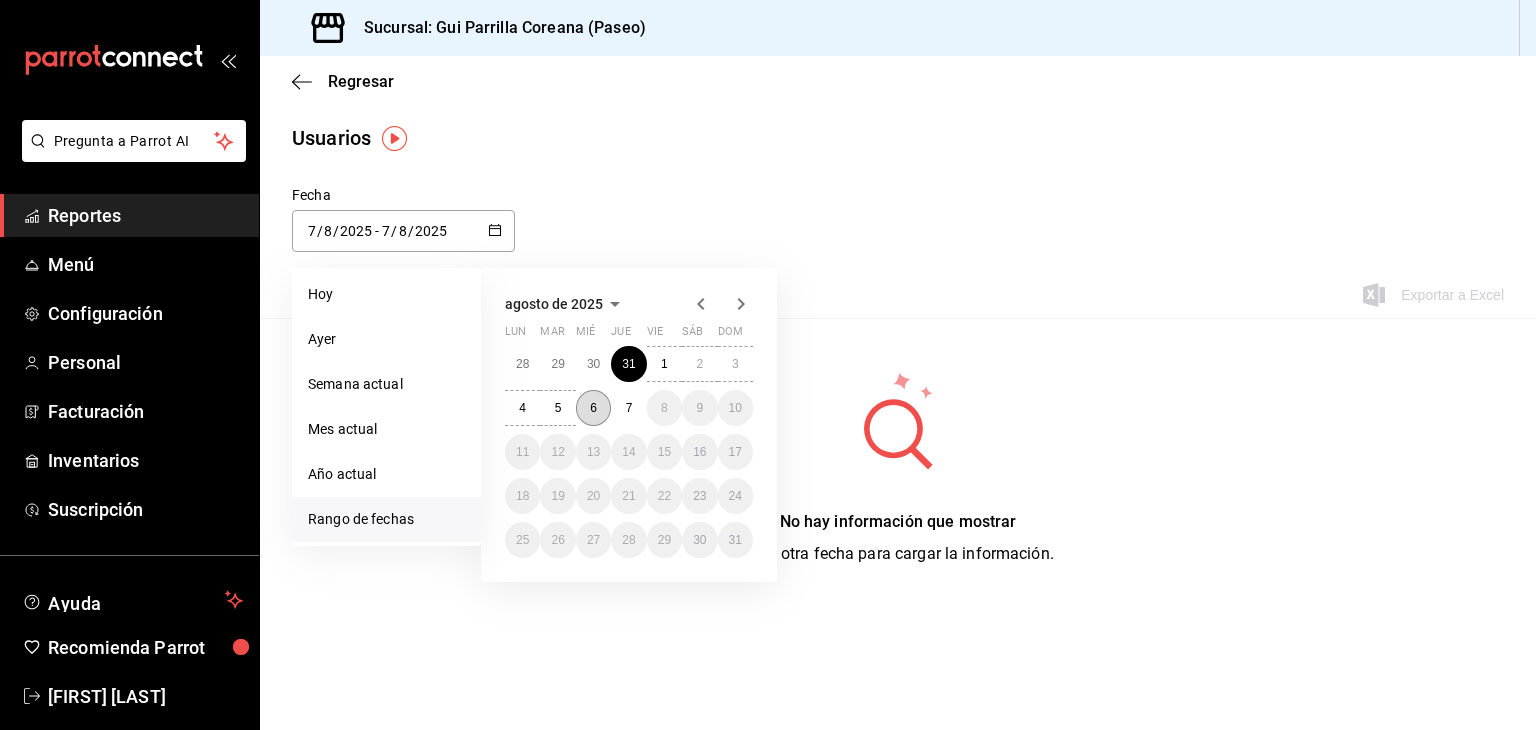 click on "6" at bounding box center (593, 408) 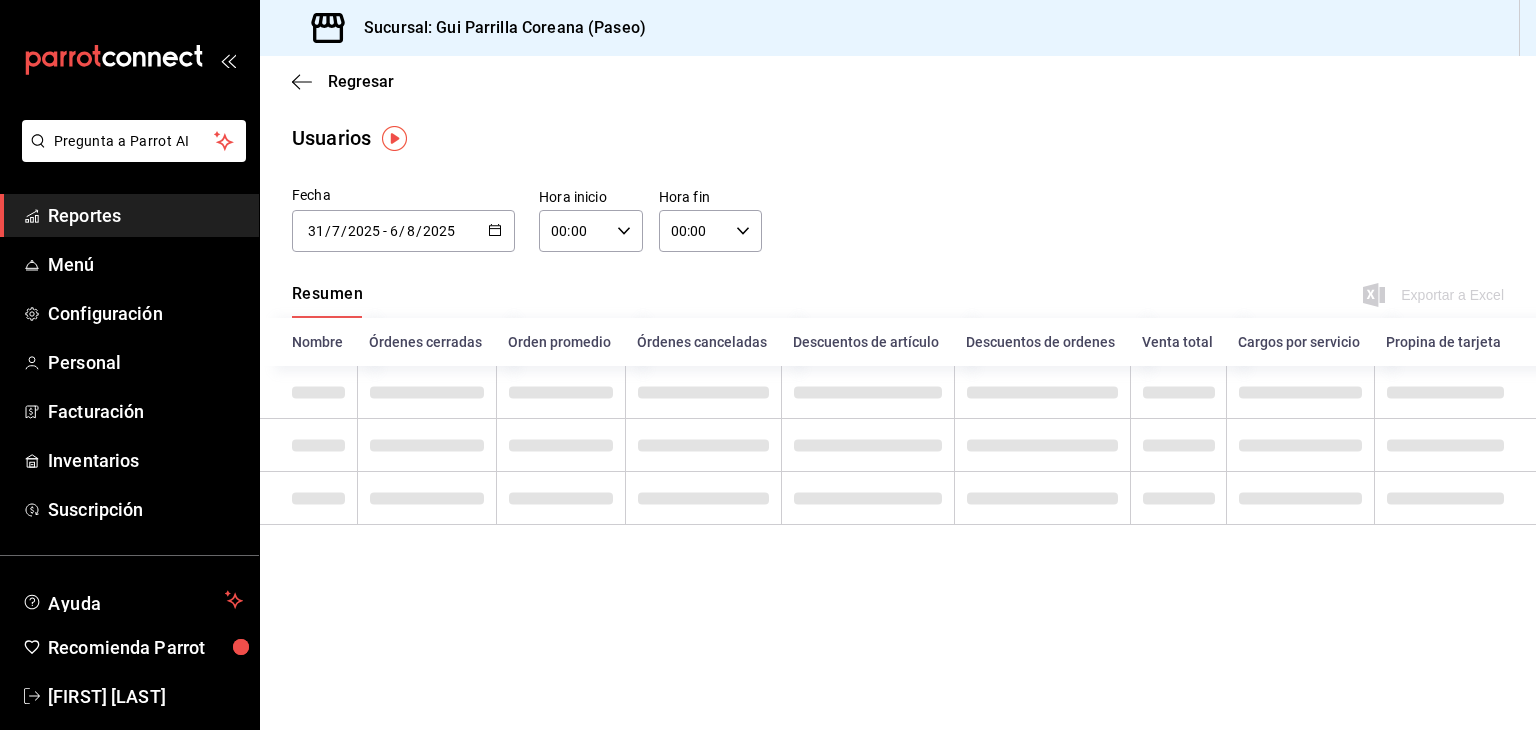 click on "00:00" at bounding box center [694, 231] 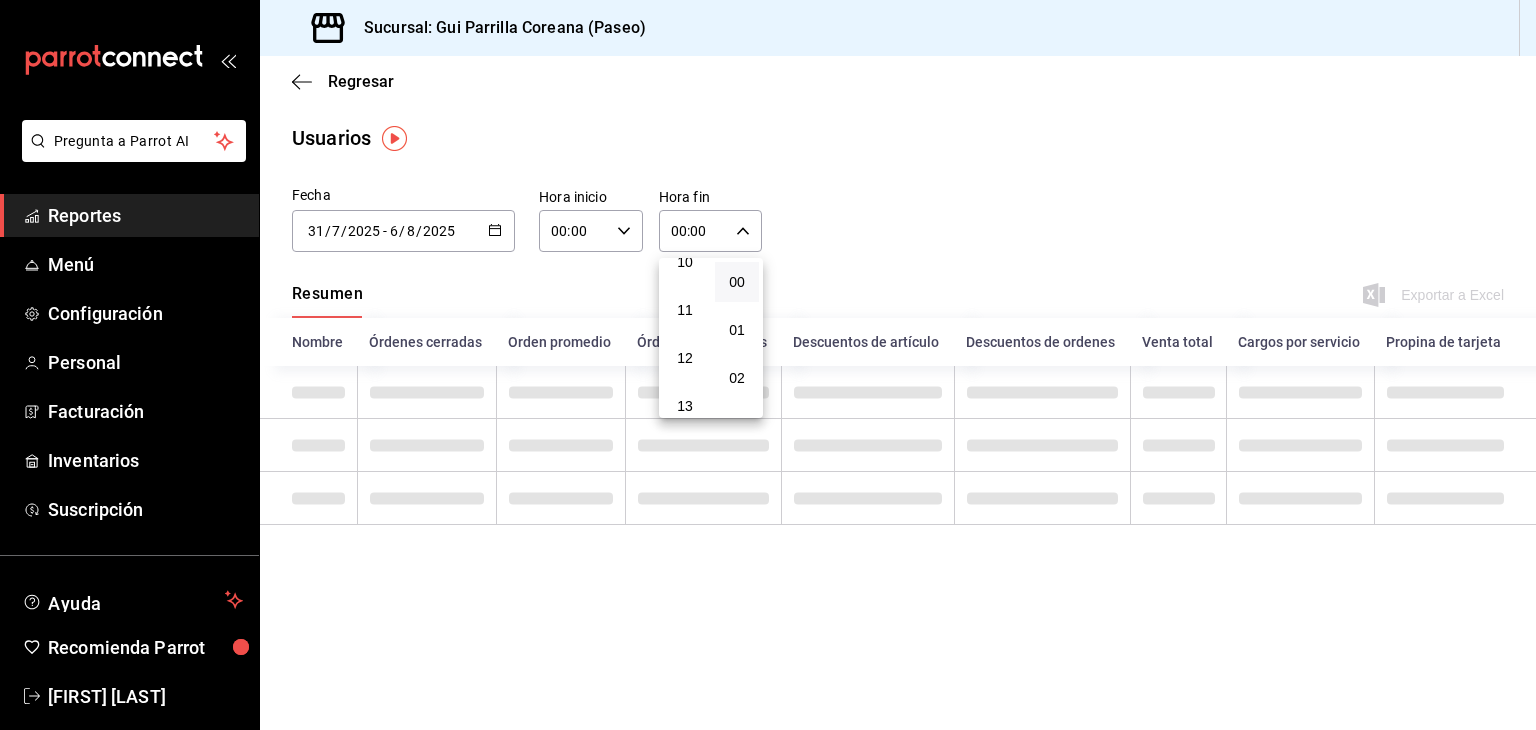 scroll, scrollTop: 1011, scrollLeft: 0, axis: vertical 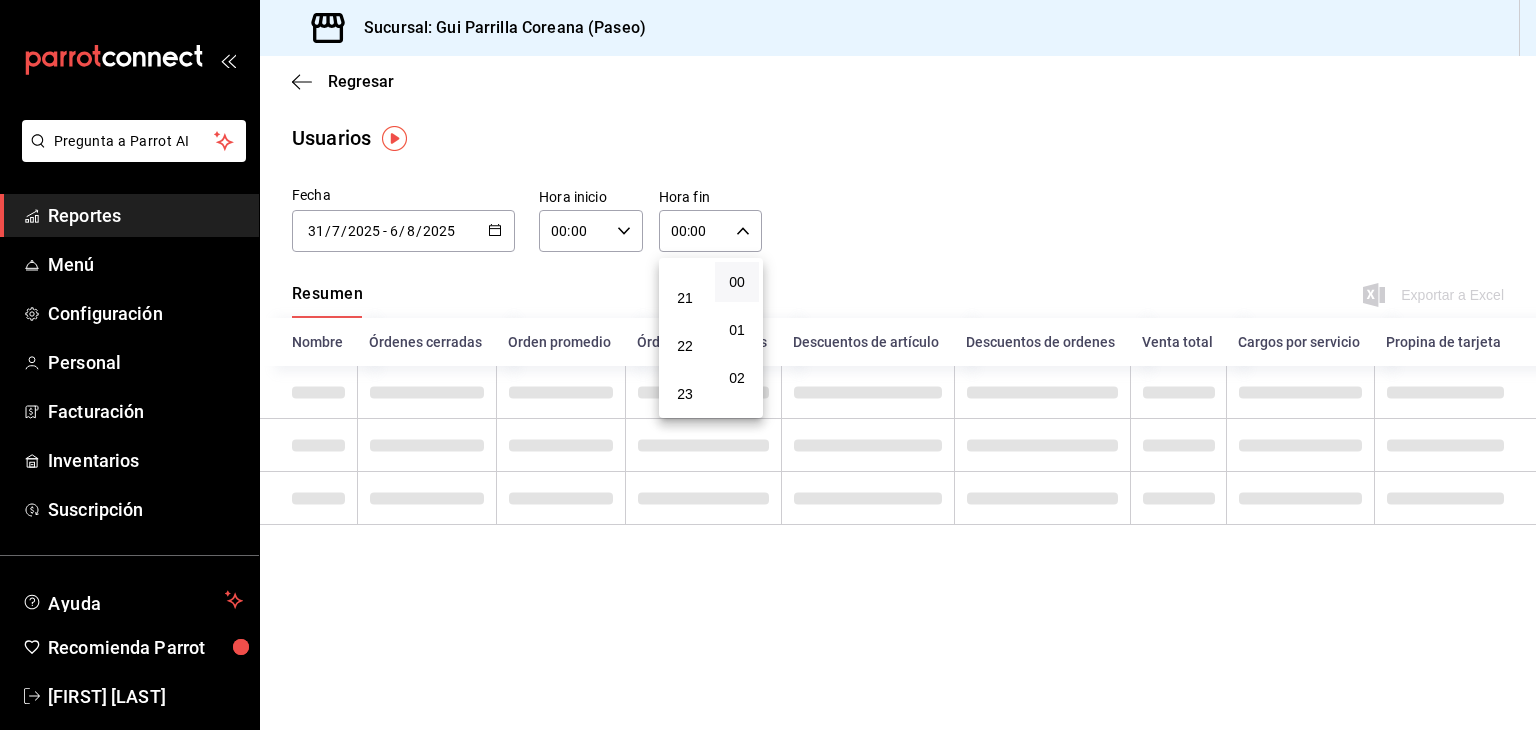 click on "23" at bounding box center [685, 394] 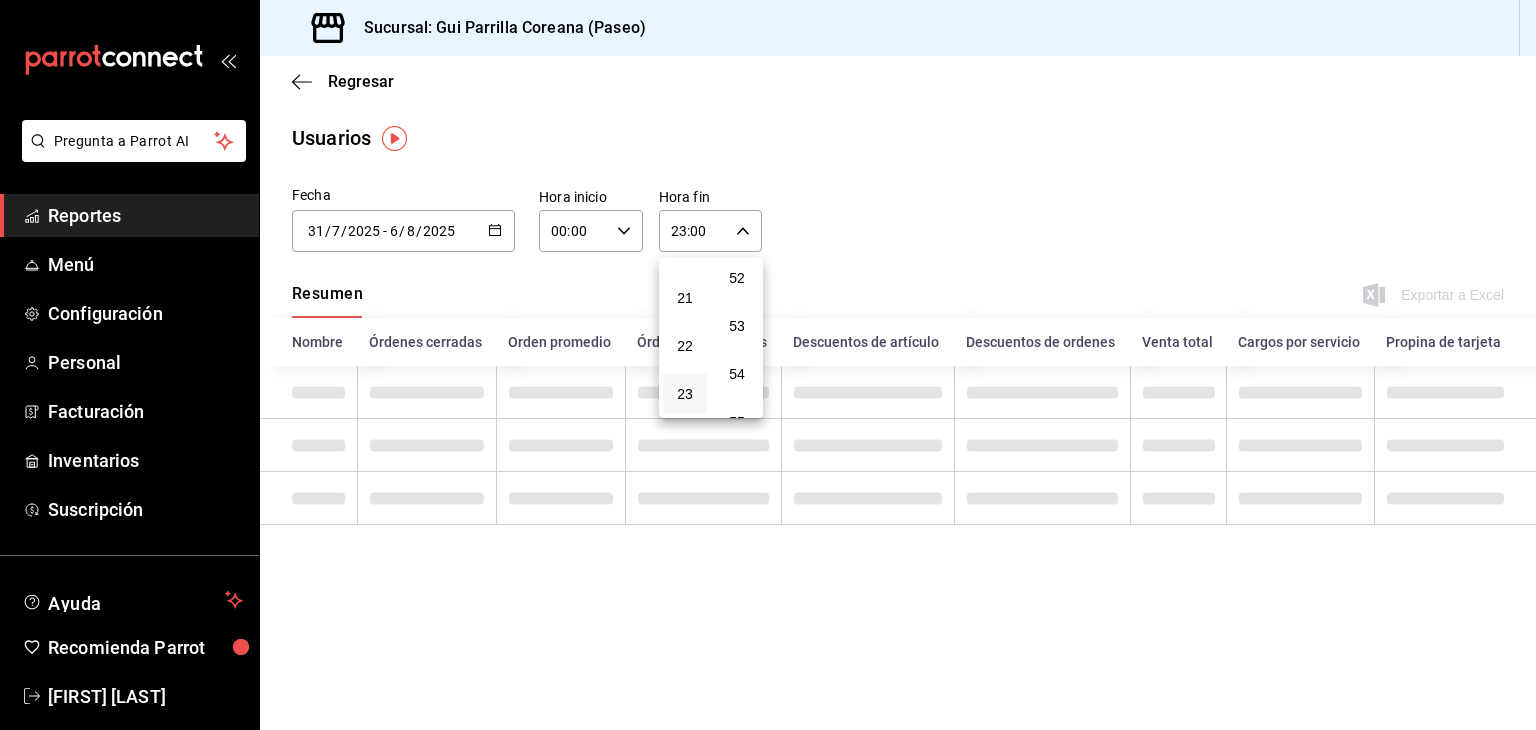 scroll, scrollTop: 2768, scrollLeft: 0, axis: vertical 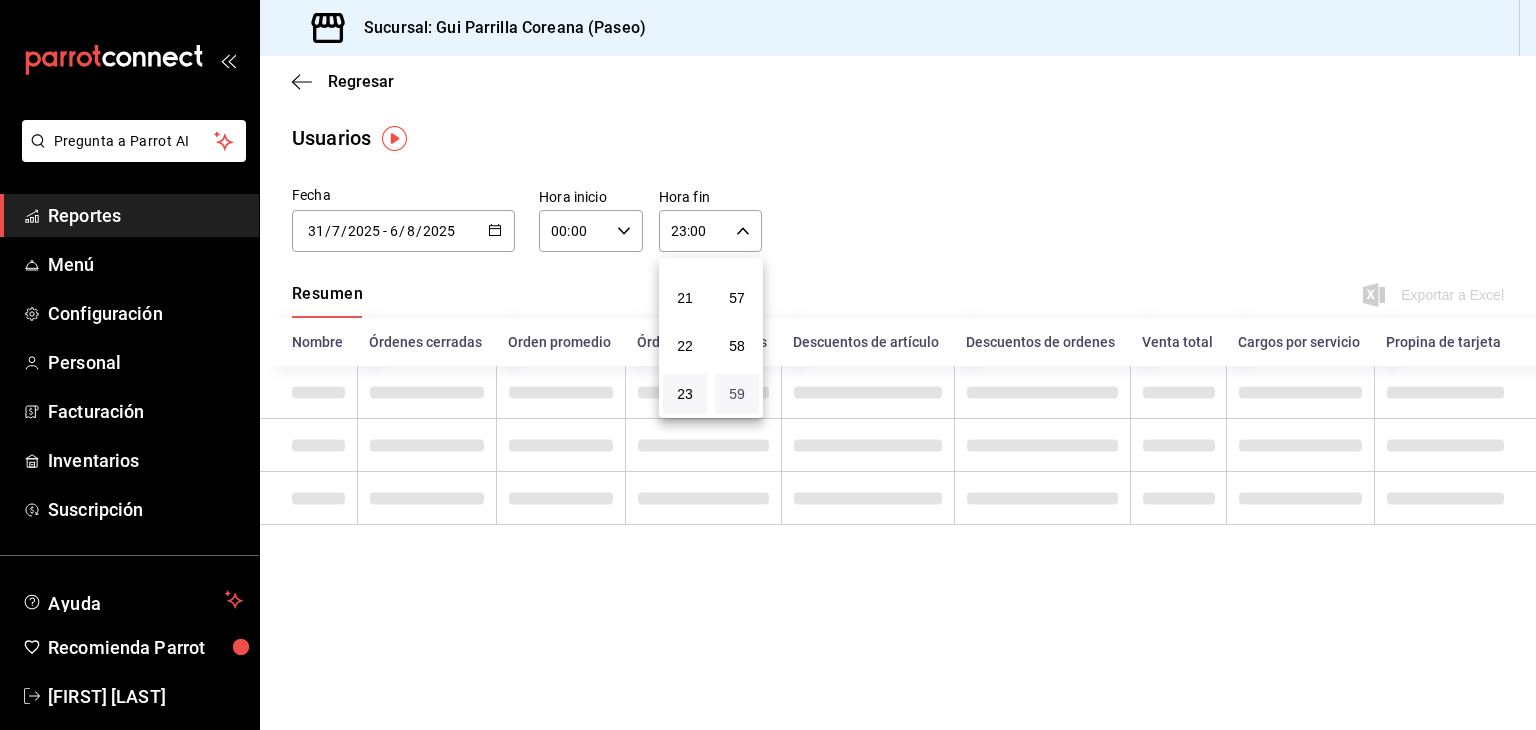 click on "59" at bounding box center (737, 394) 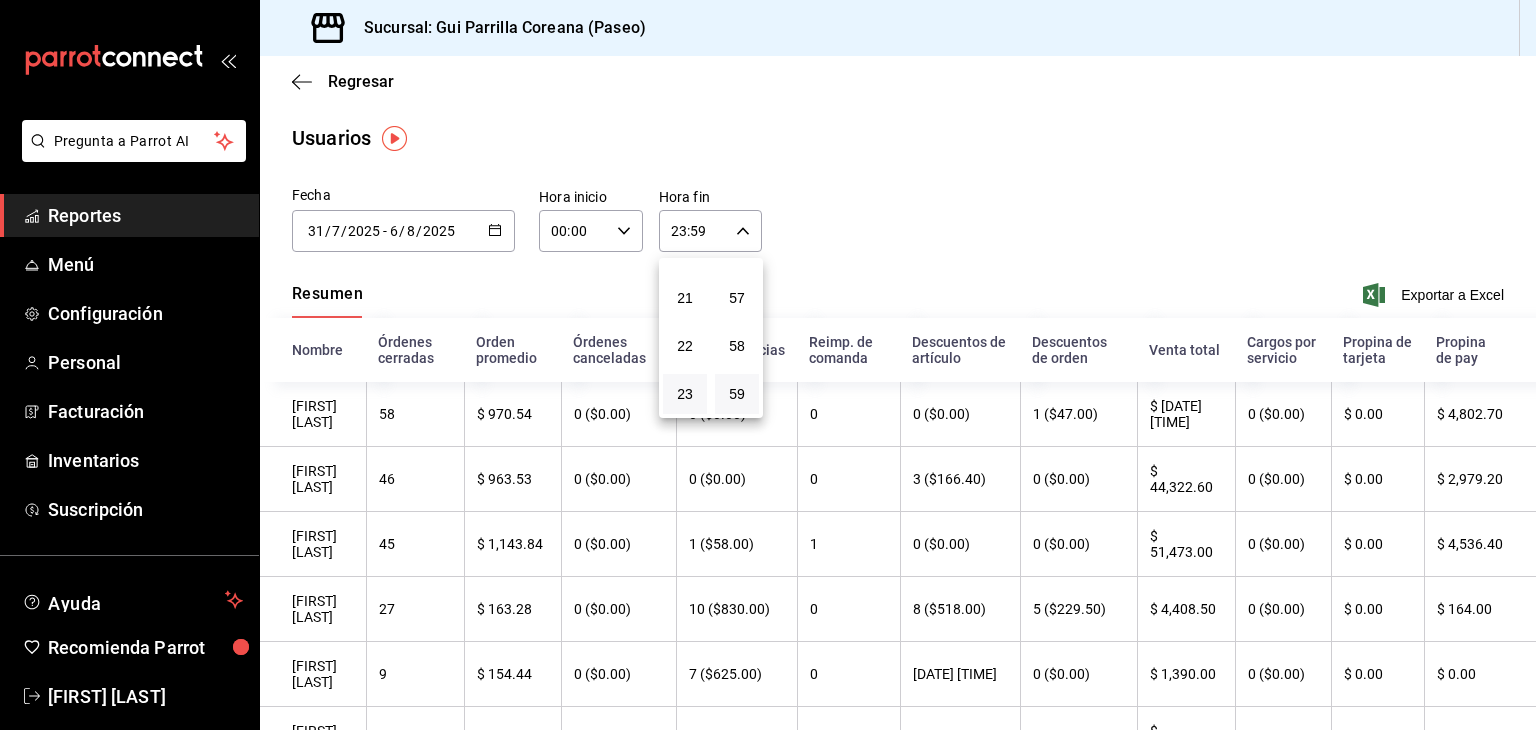 click on "59" at bounding box center (737, 394) 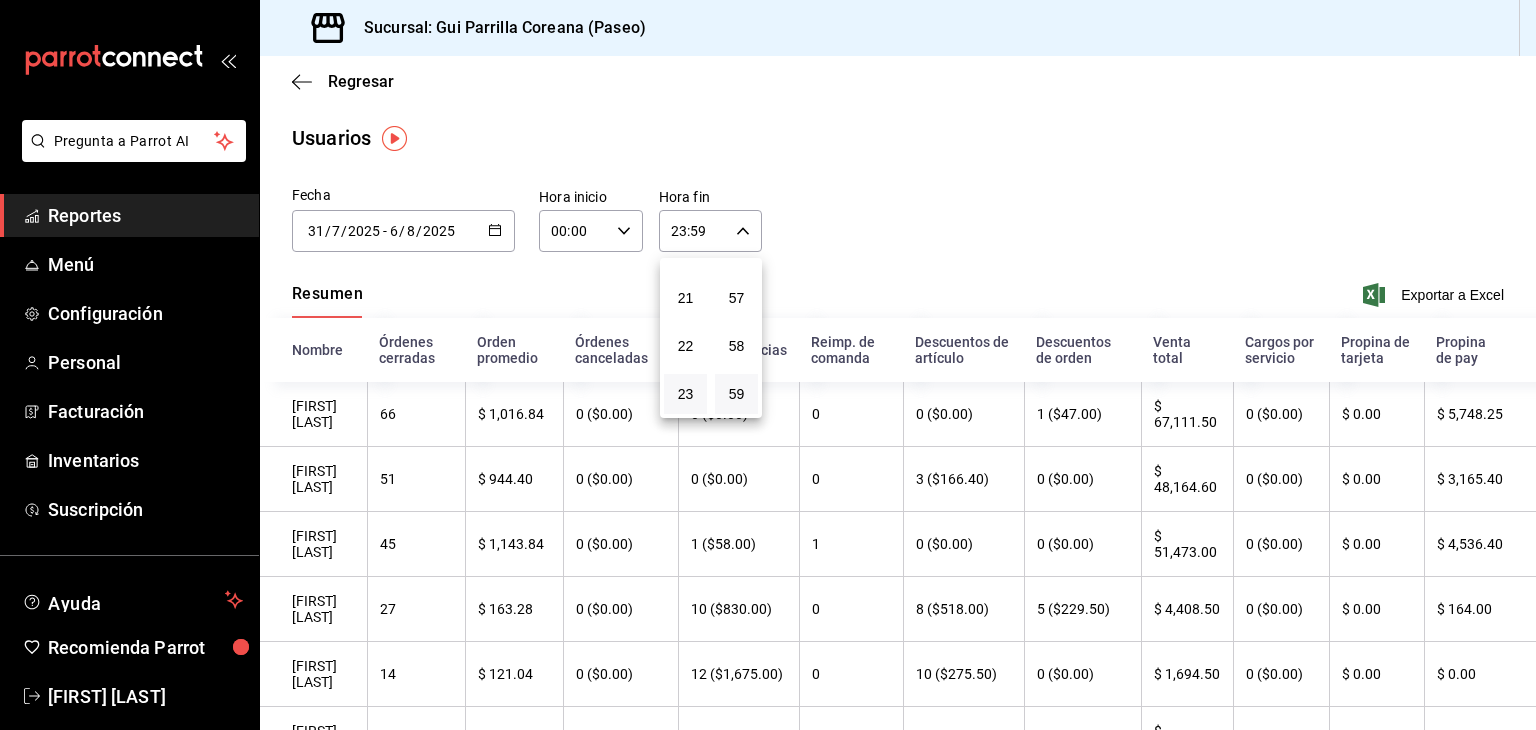 click at bounding box center (768, 365) 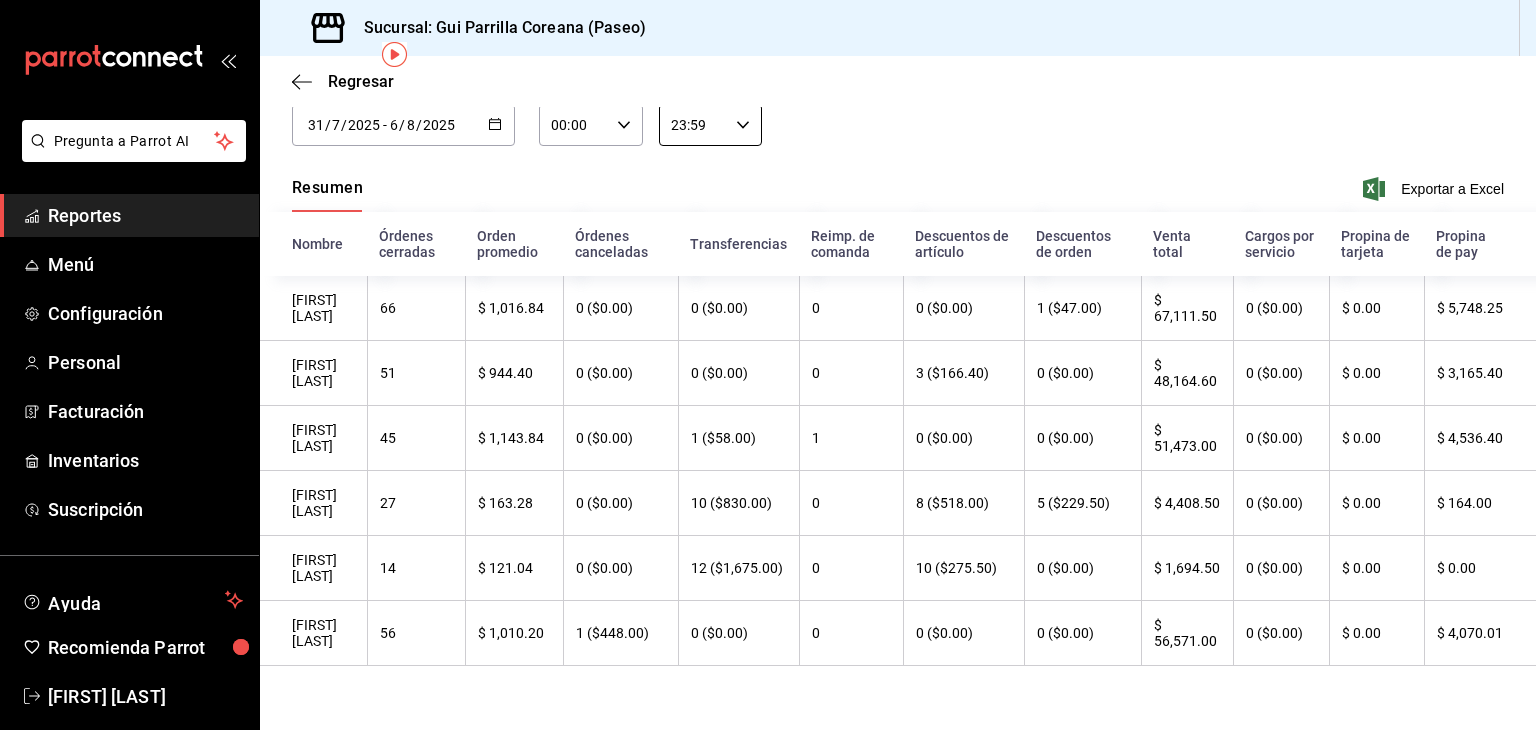 scroll, scrollTop: 0, scrollLeft: 0, axis: both 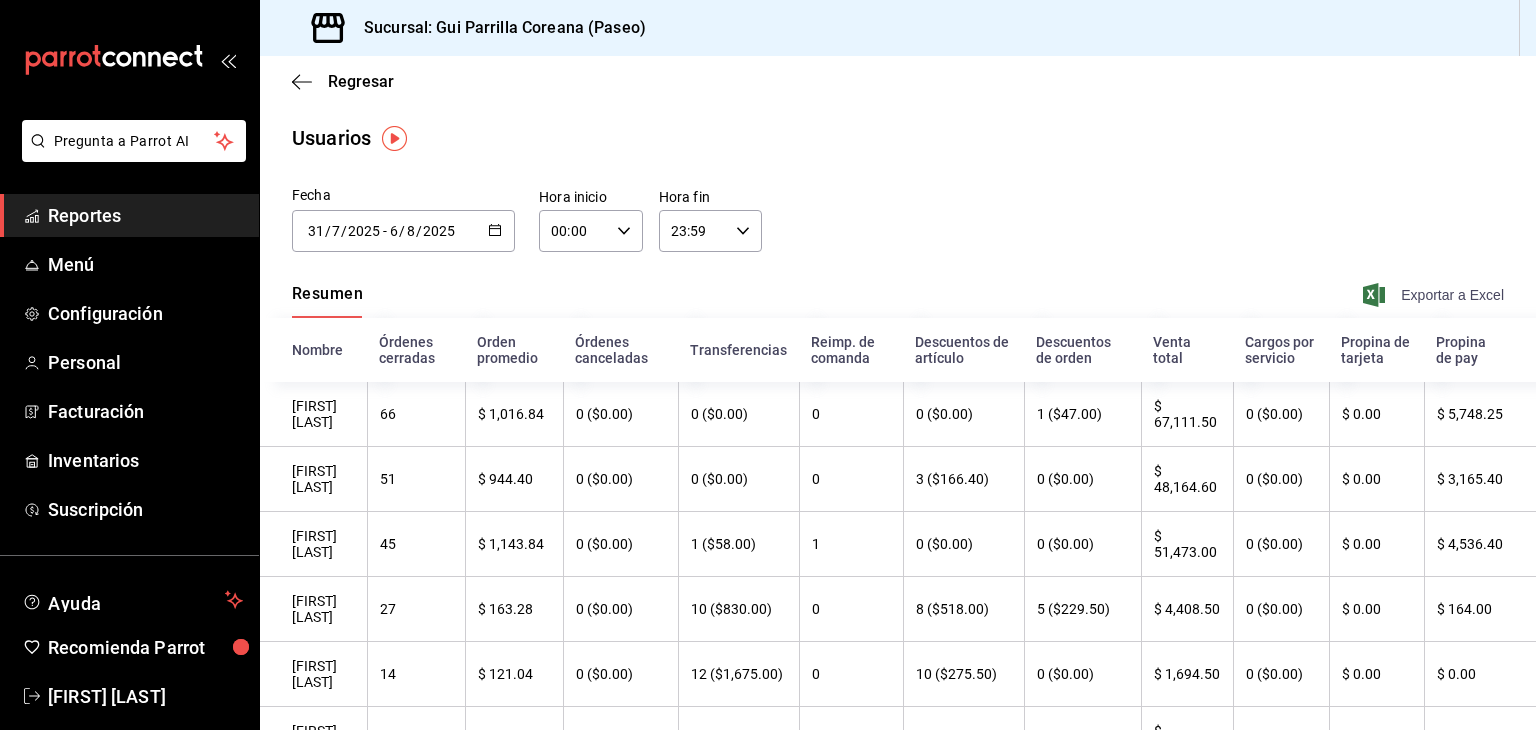 click on "Exportar a Excel" at bounding box center (1435, 295) 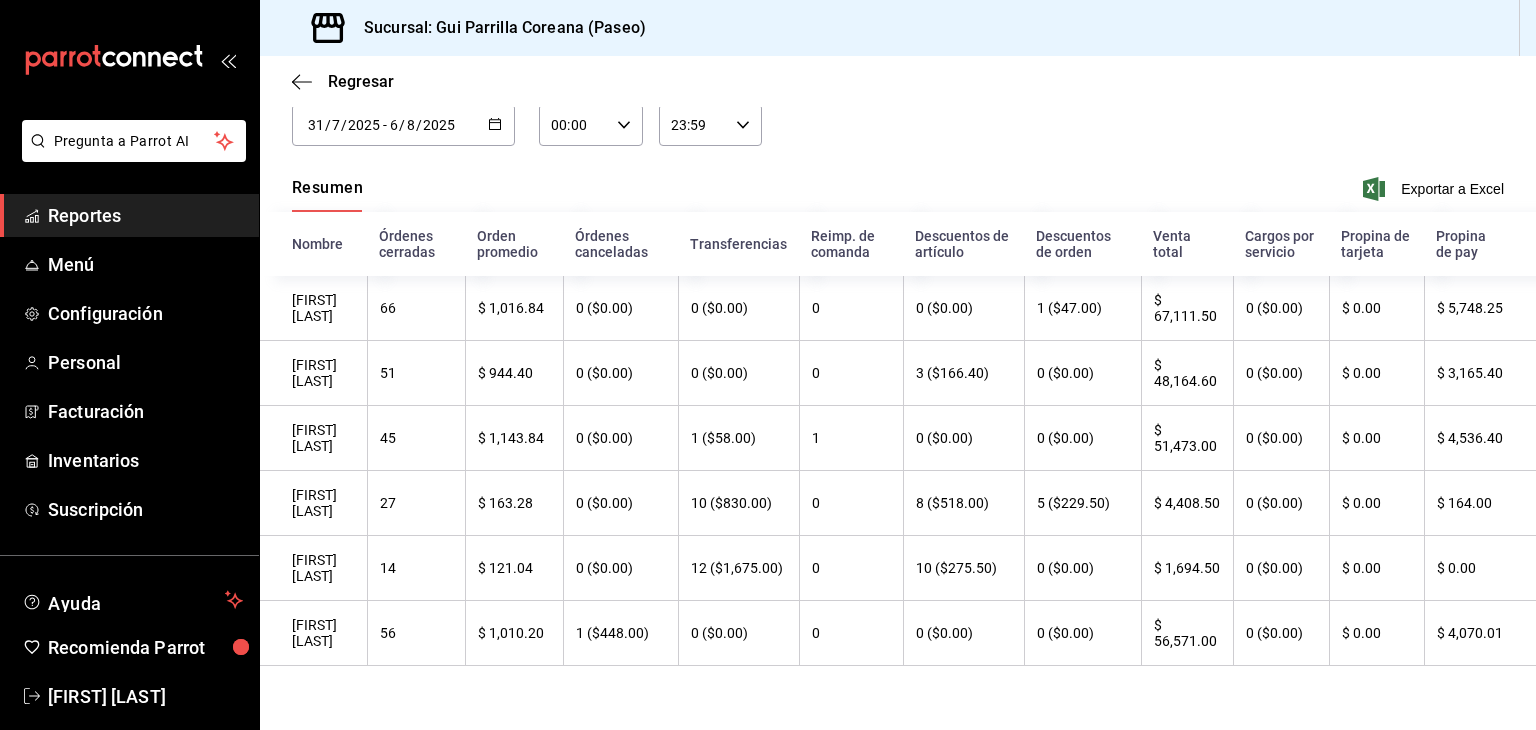 scroll, scrollTop: 116, scrollLeft: 0, axis: vertical 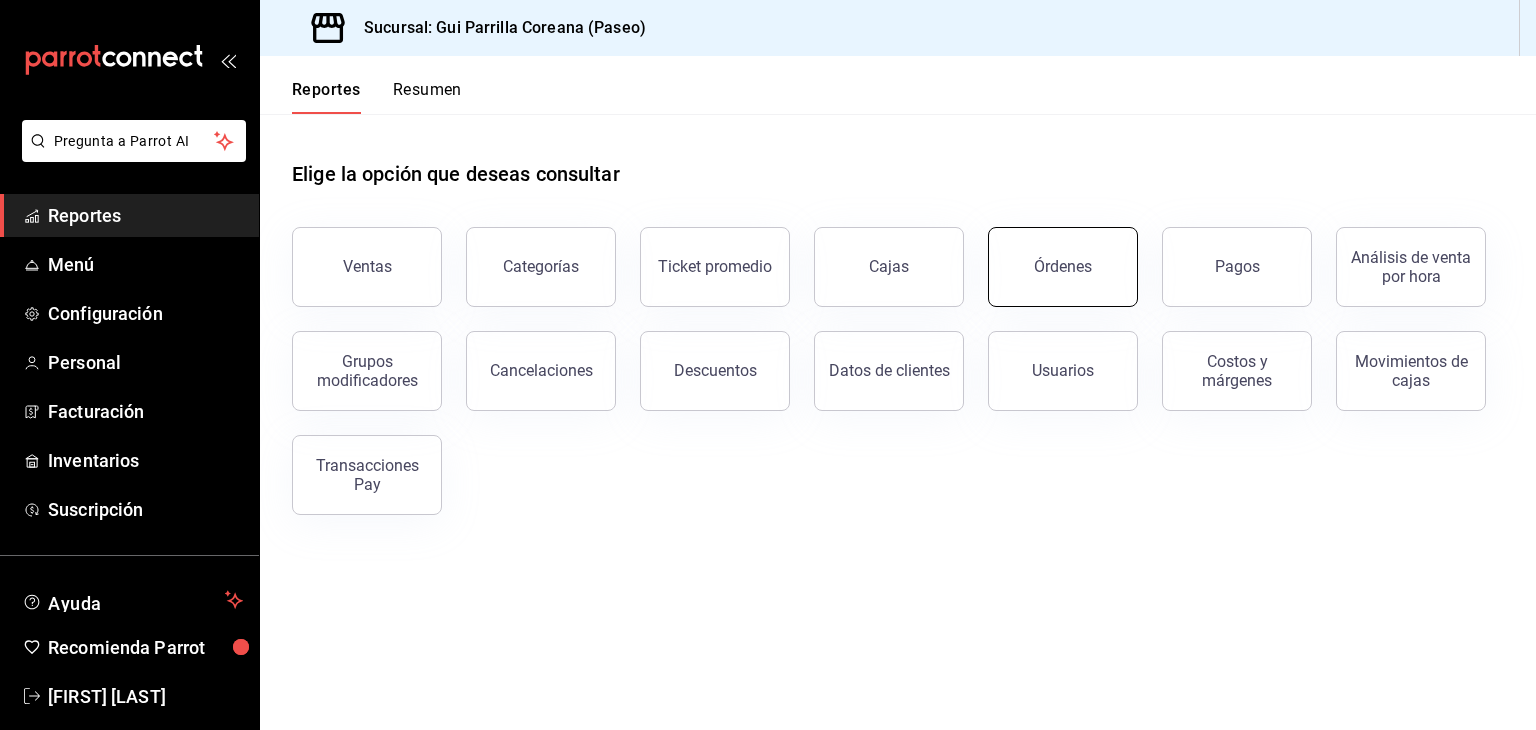 click on "Órdenes" at bounding box center [1063, 266] 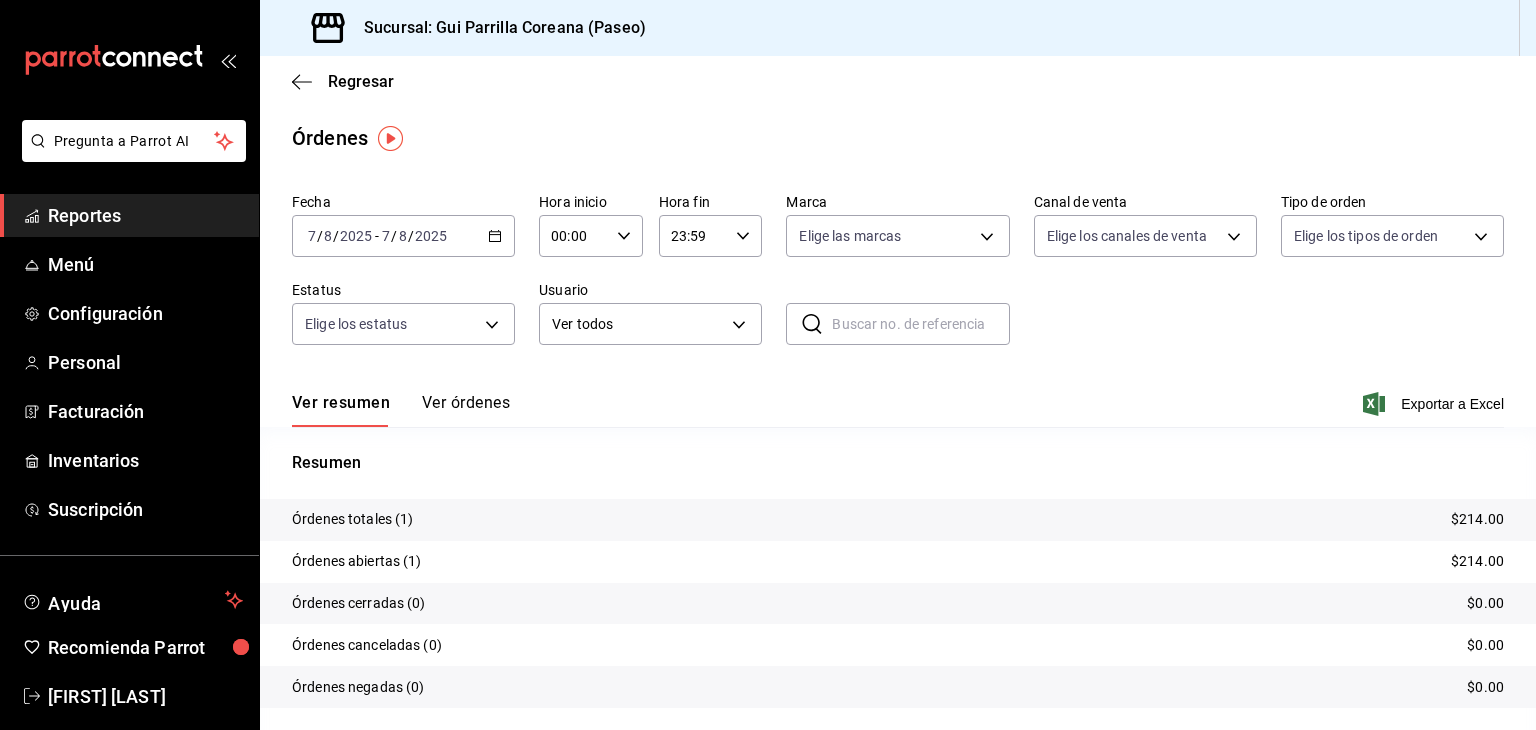 click 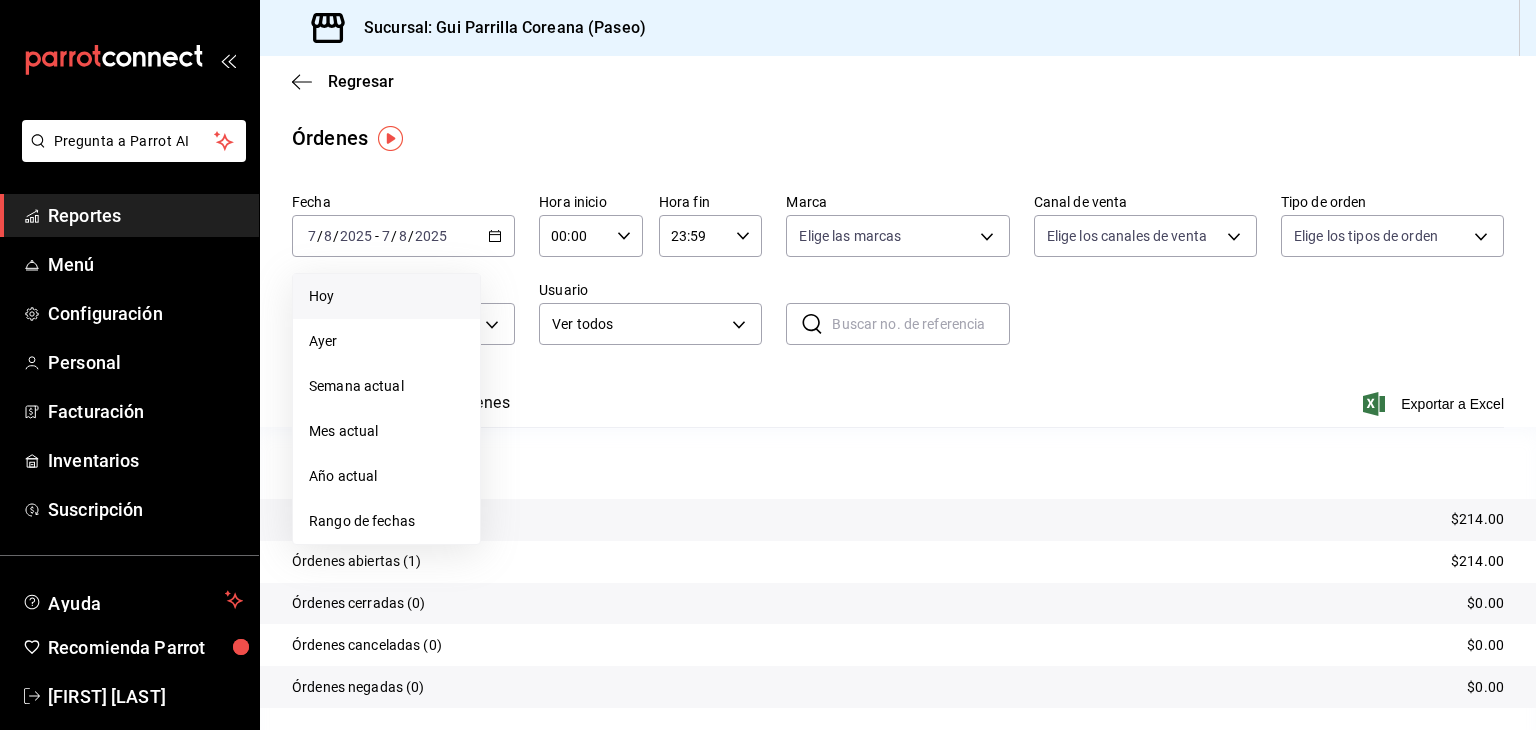 click on "Hoy" at bounding box center (386, 296) 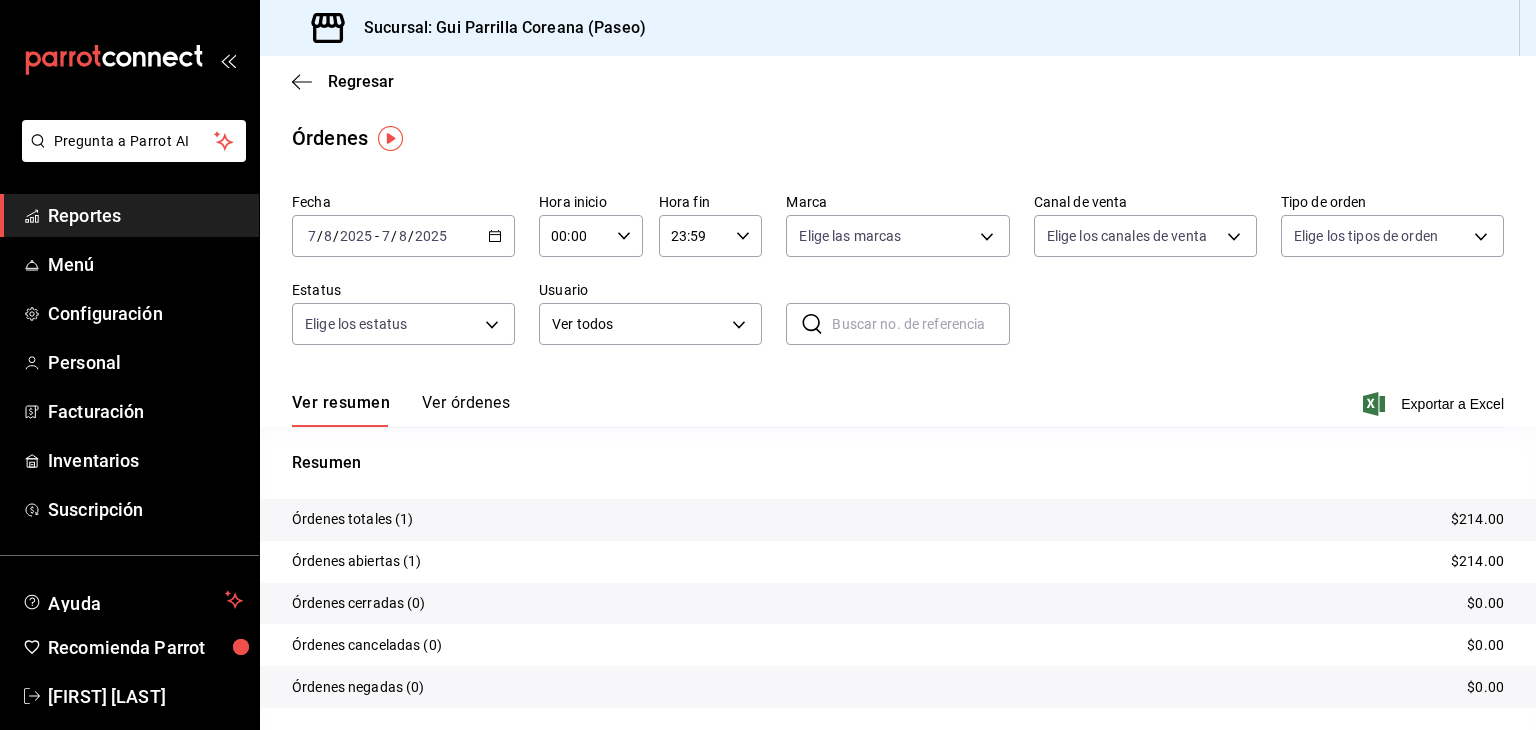 click on "Reportes" at bounding box center (145, 215) 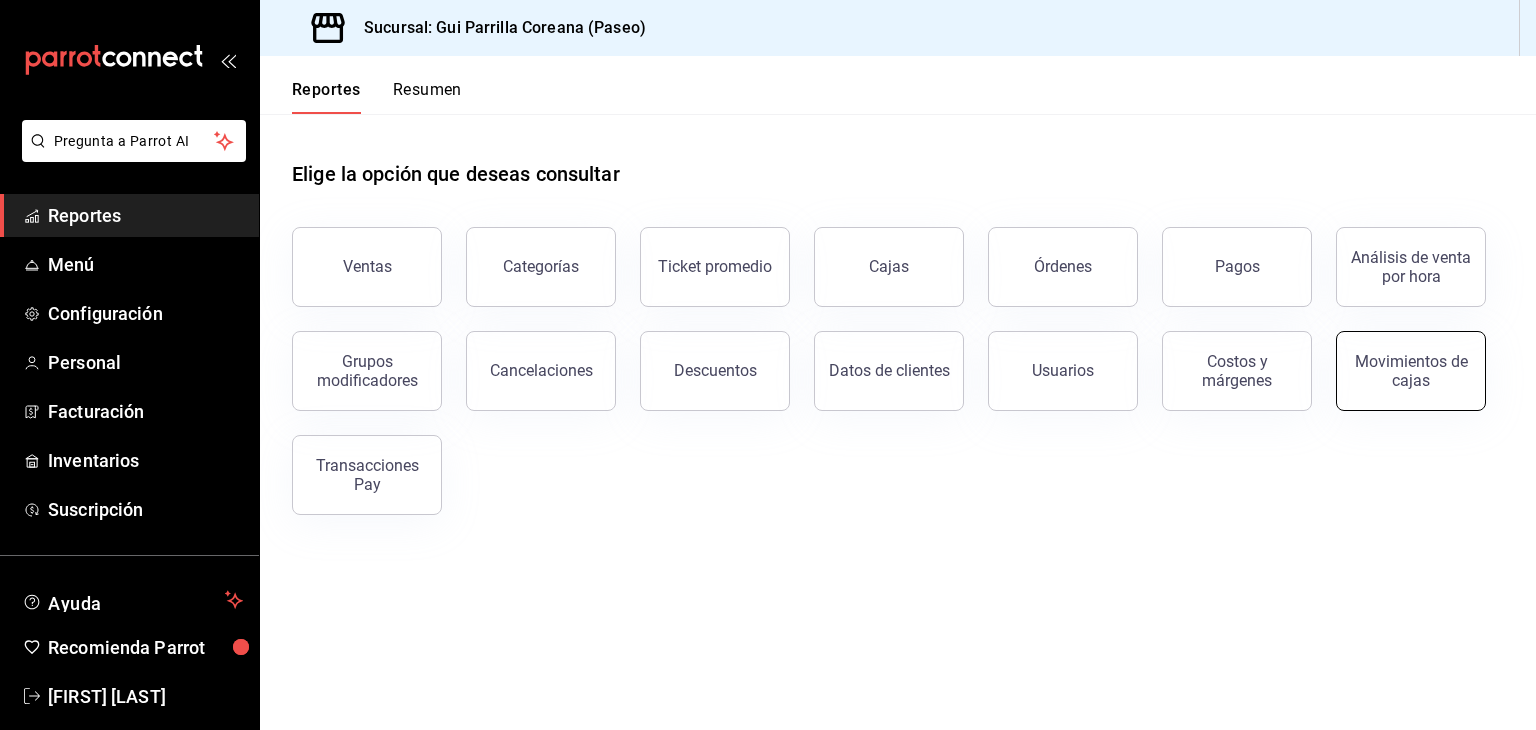 click on "Movimientos de cajas" at bounding box center [1411, 371] 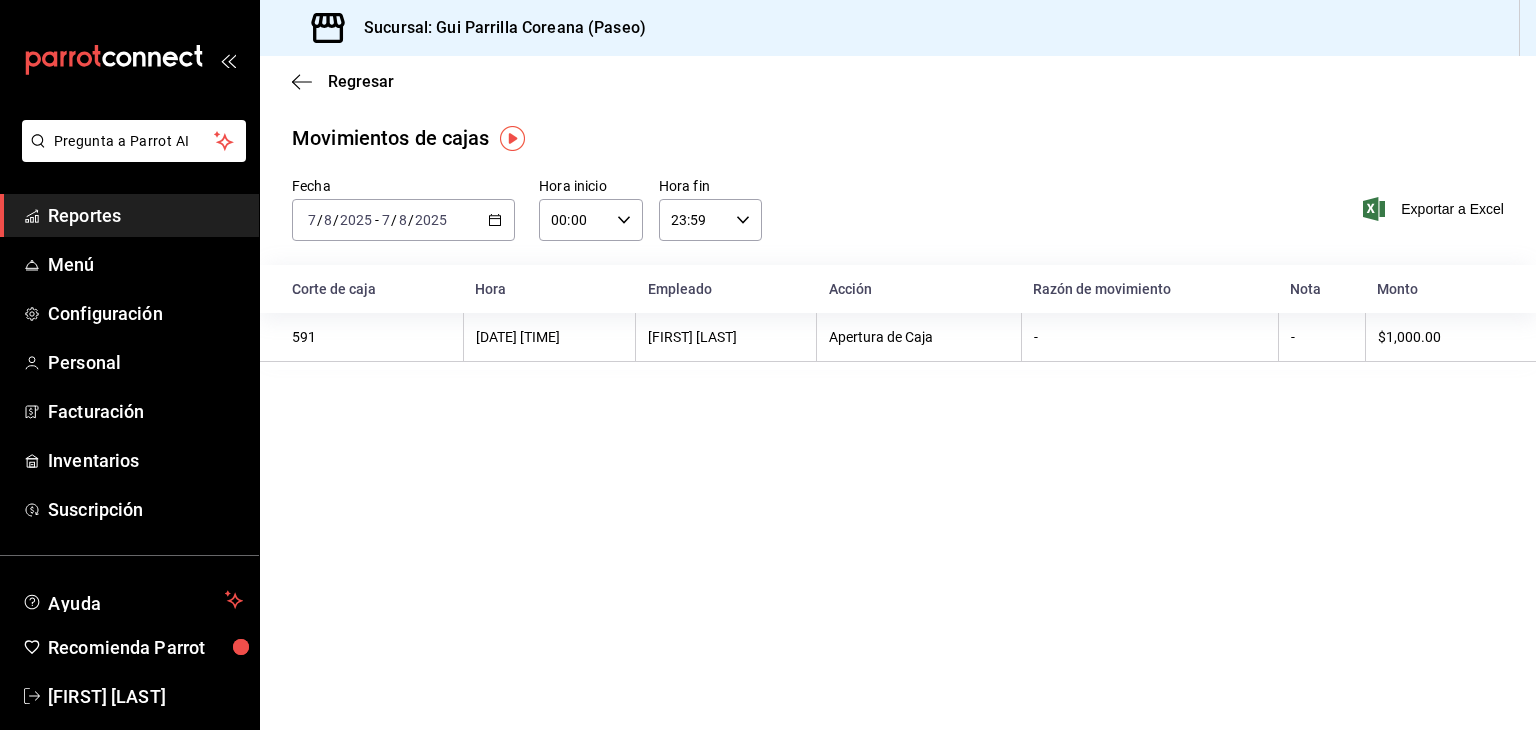 click 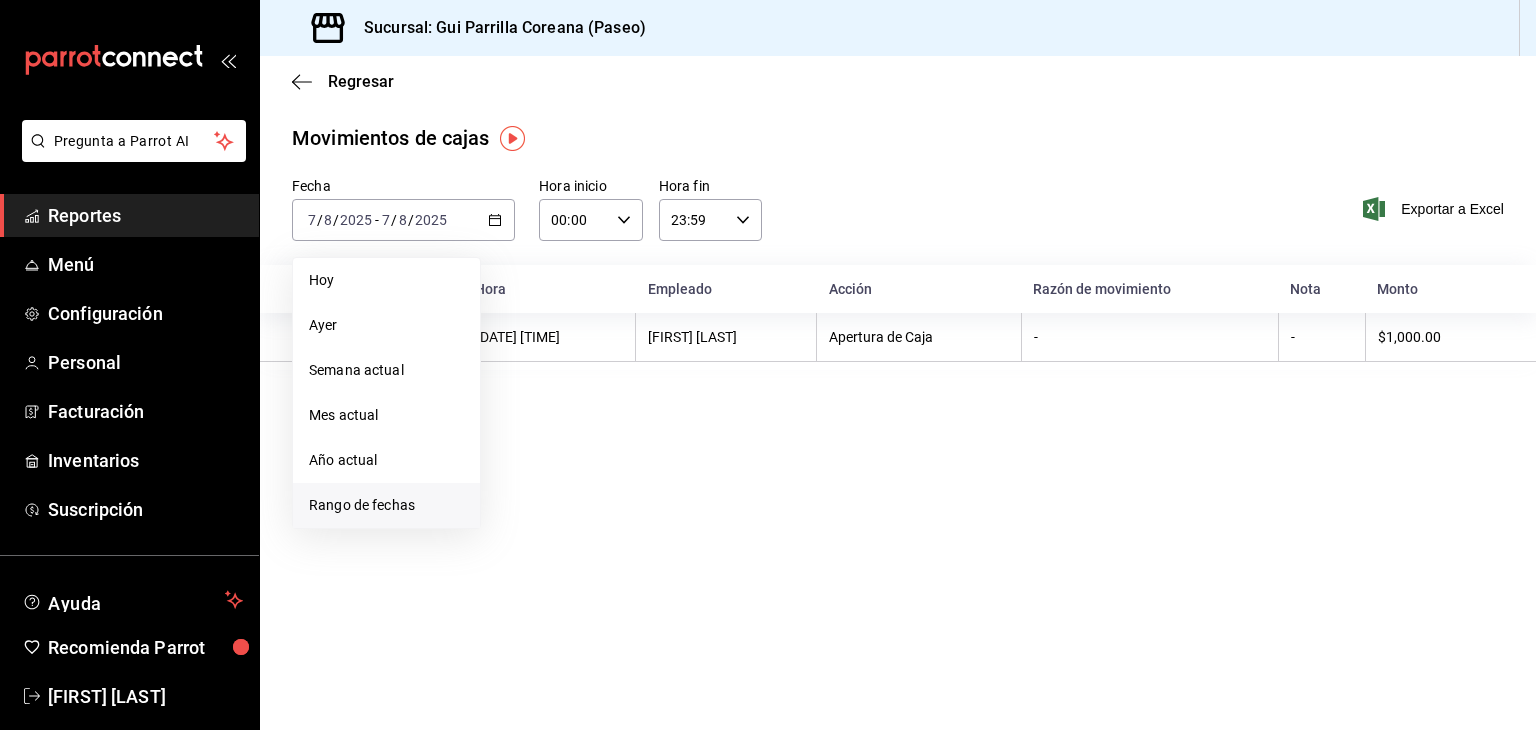 click on "Rango de fechas" at bounding box center (386, 505) 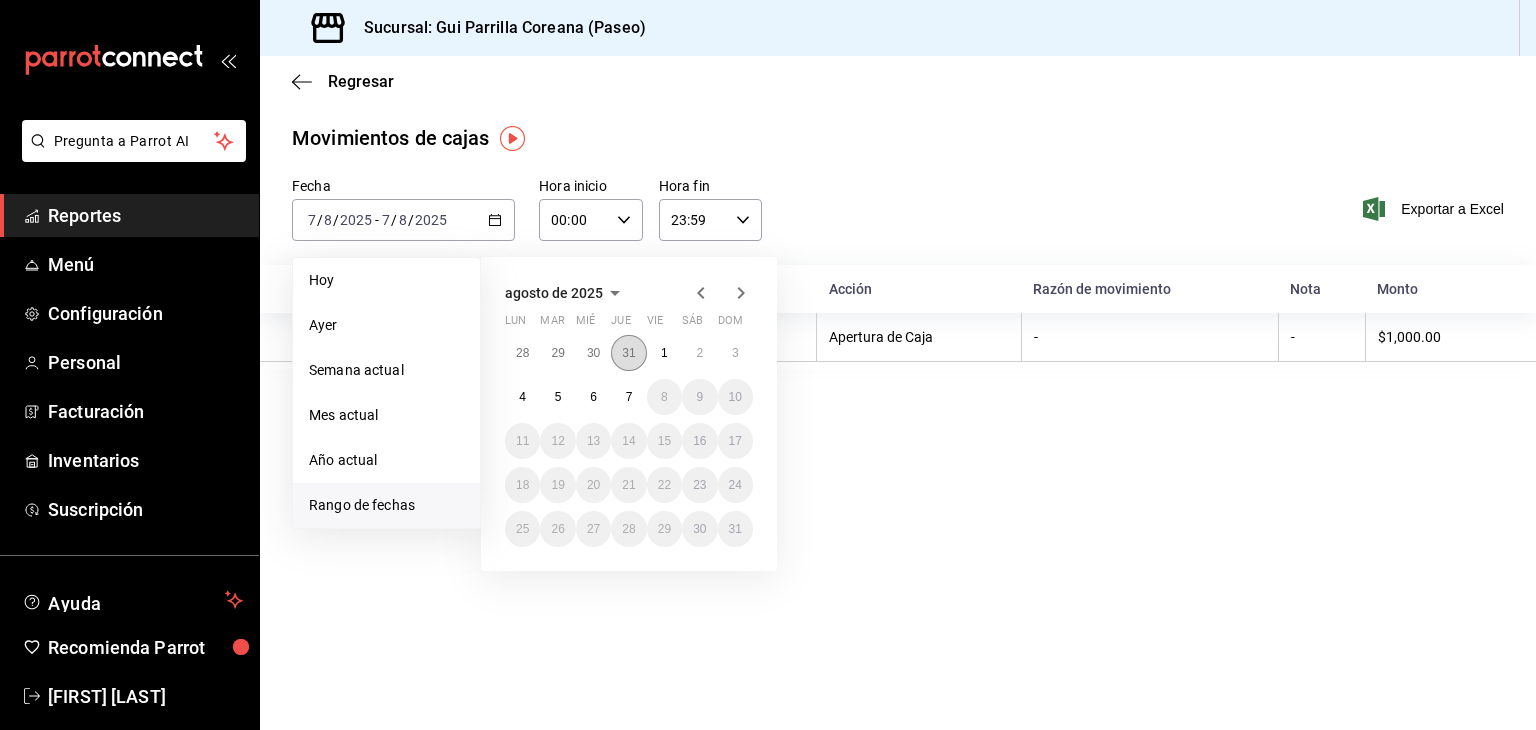 click on "31" at bounding box center (628, 353) 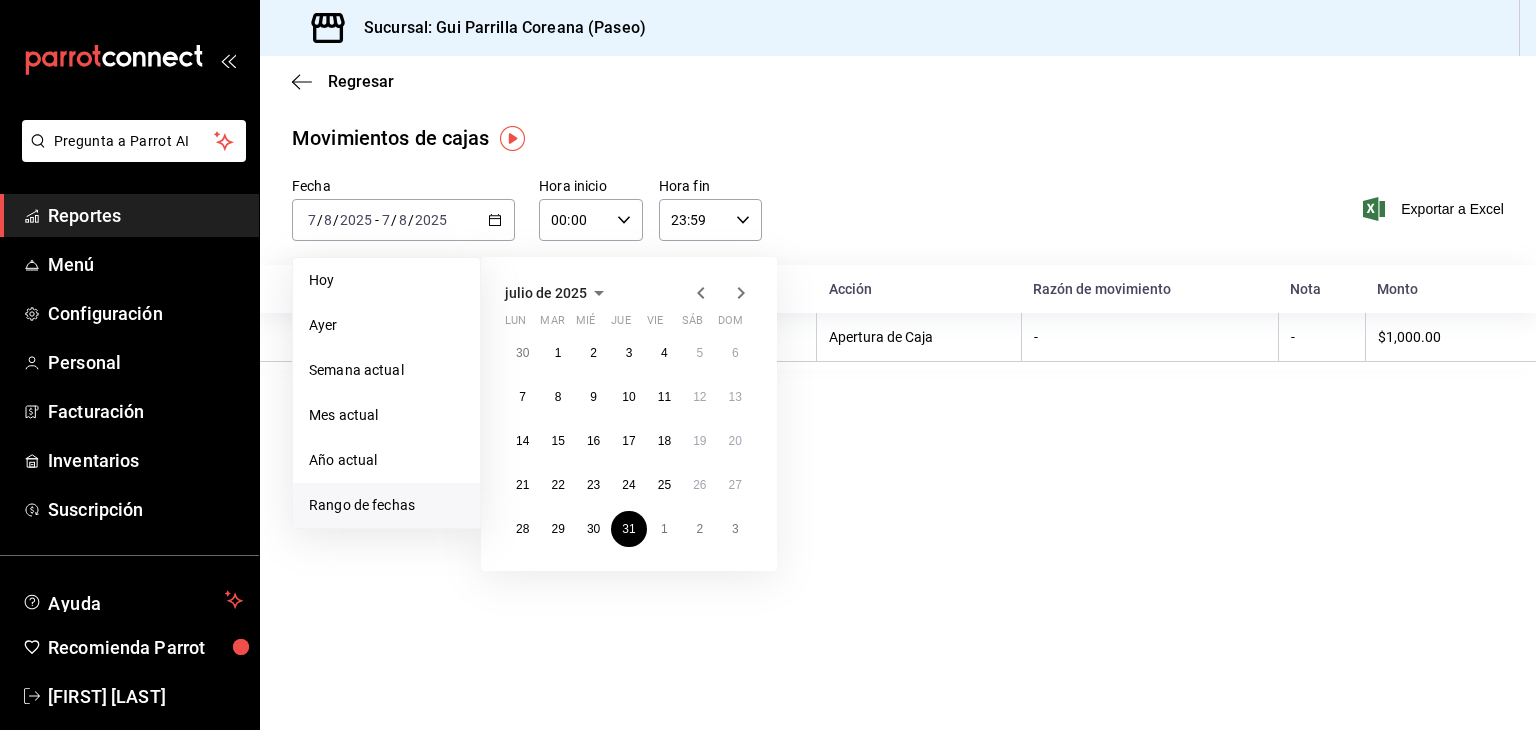 click 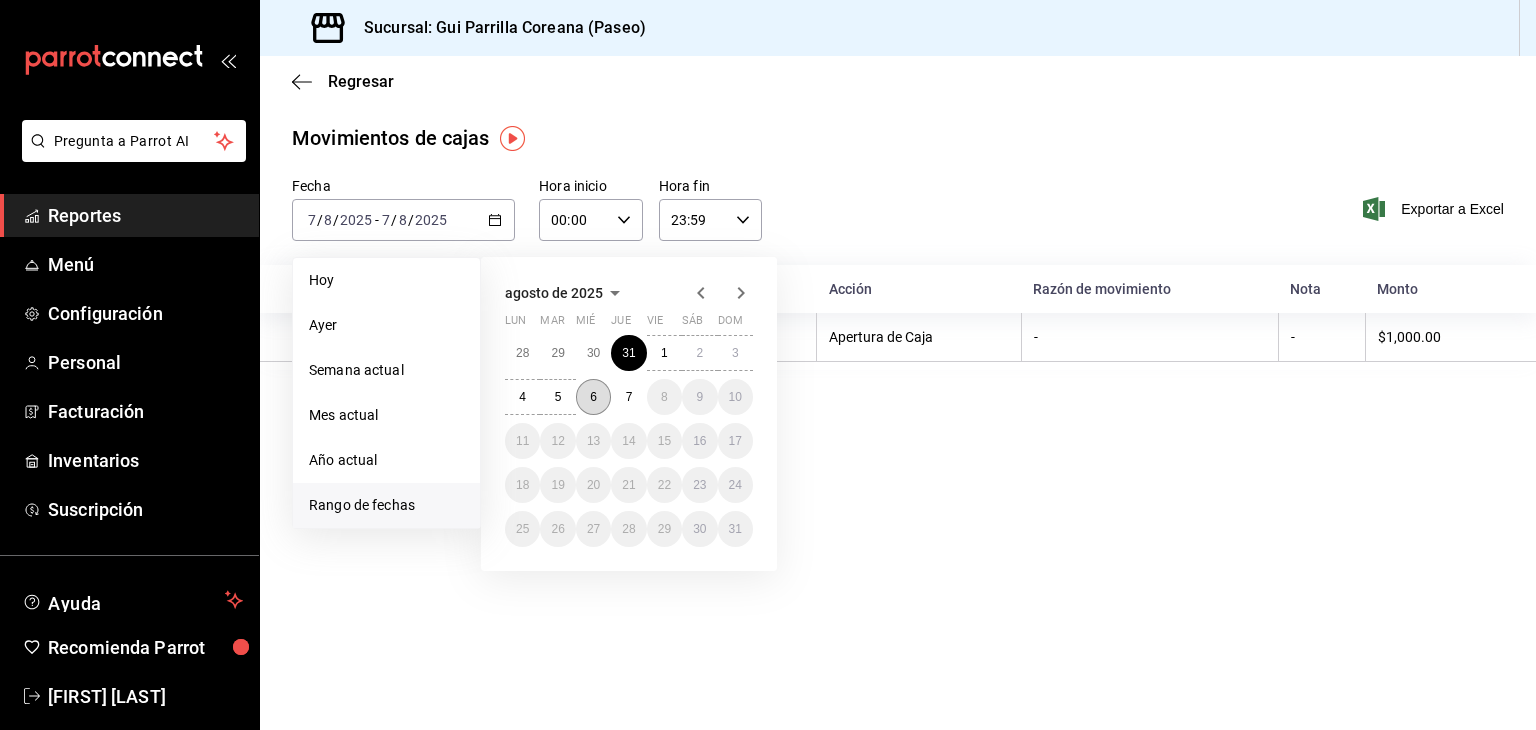 click on "6" at bounding box center [593, 397] 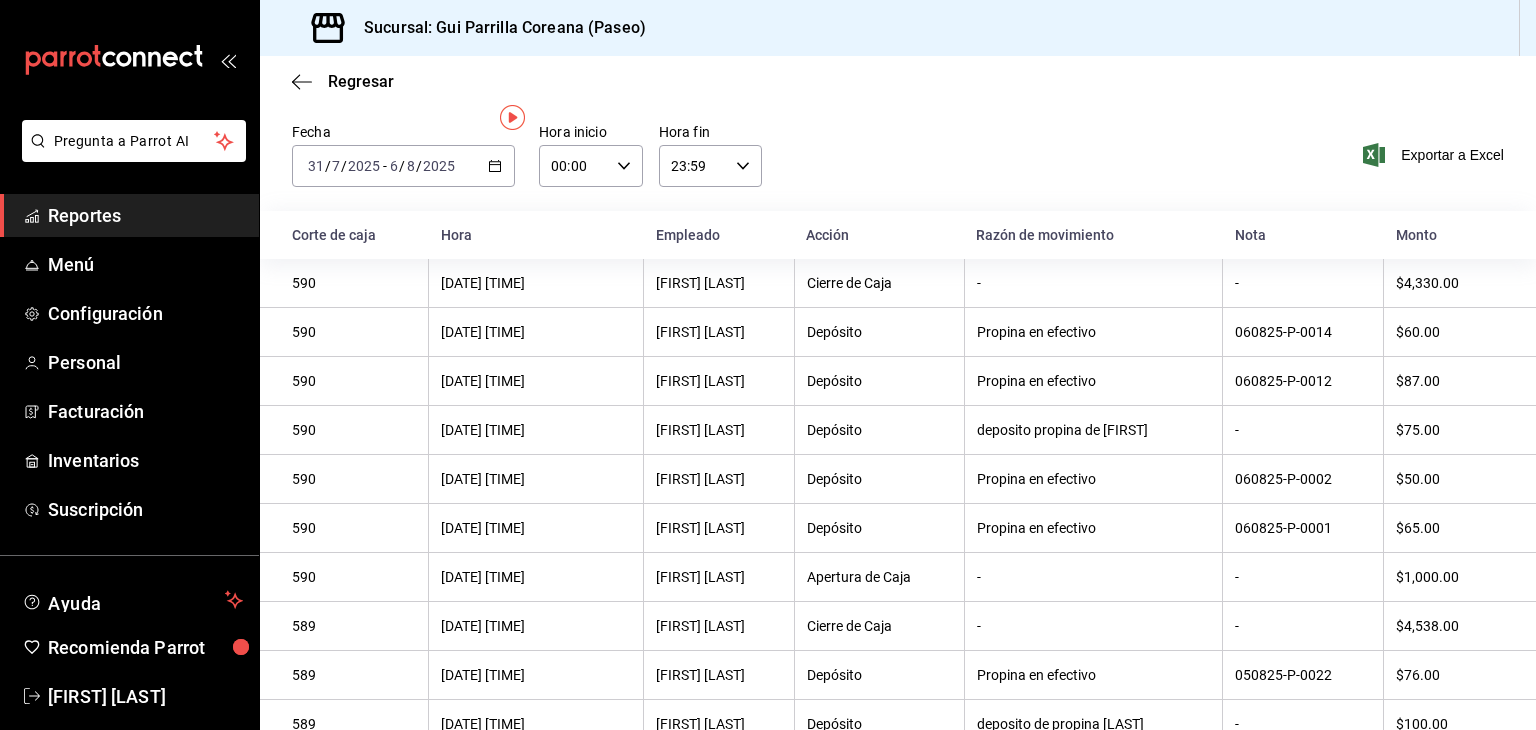 scroll, scrollTop: 0, scrollLeft: 0, axis: both 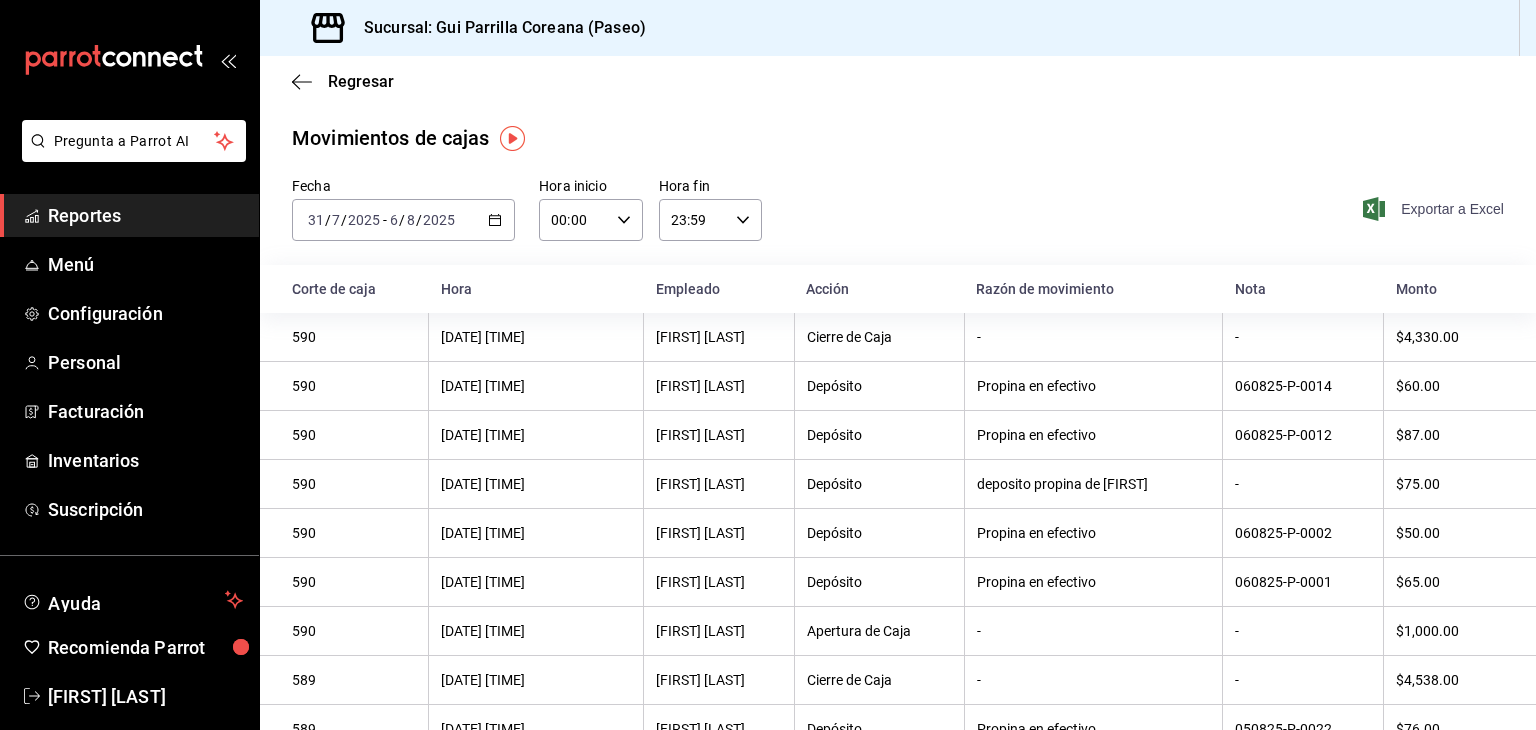 click on "Exportar a Excel" at bounding box center (1435, 209) 